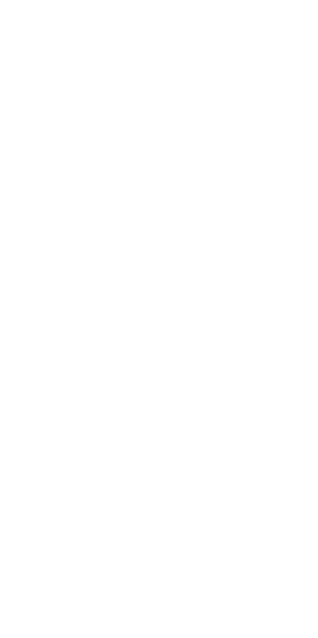 scroll, scrollTop: 0, scrollLeft: 0, axis: both 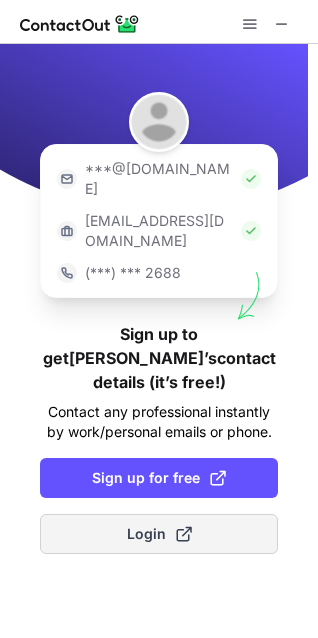 click on "Login" at bounding box center [159, 534] 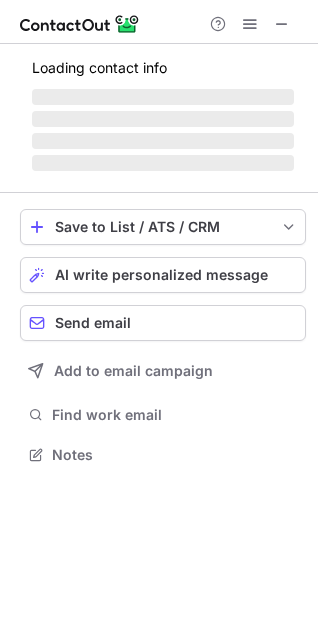 scroll, scrollTop: 10, scrollLeft: 10, axis: both 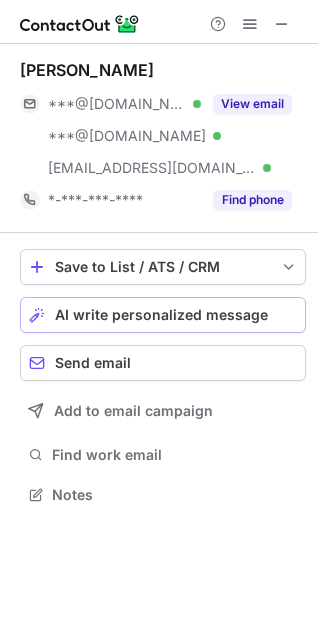 click on "AI write personalized message" at bounding box center (161, 315) 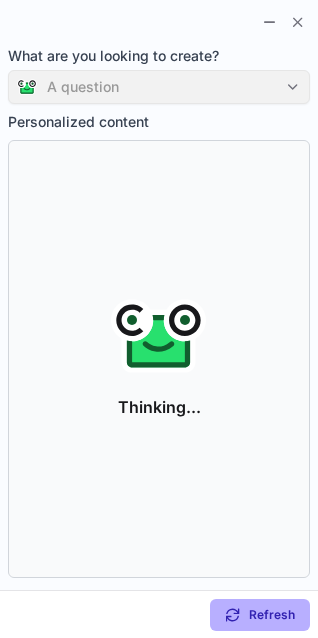 click on "A question" at bounding box center [159, 87] 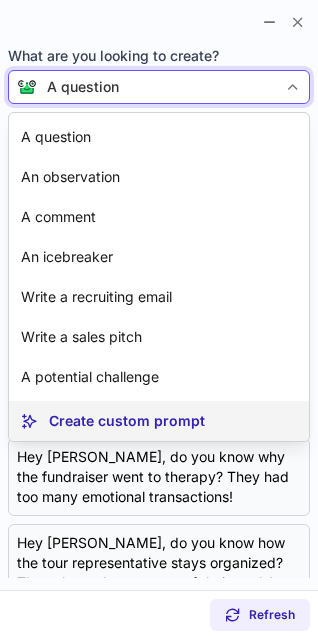 click on "Create custom prompt" at bounding box center (127, 421) 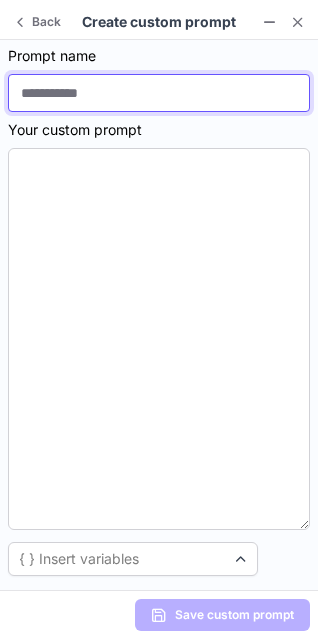 click at bounding box center (159, 93) 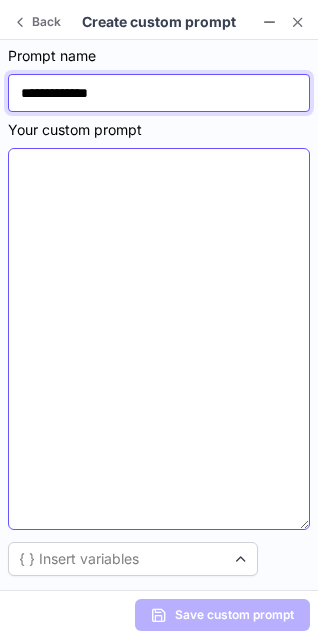 type on "**********" 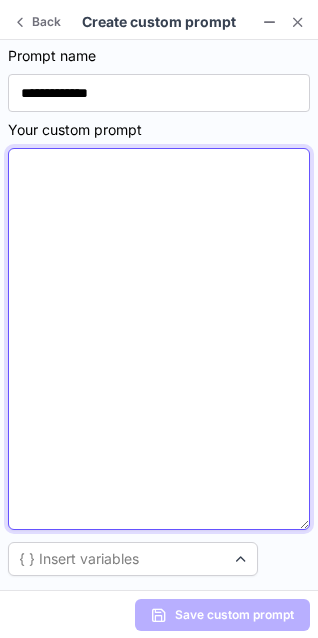 click at bounding box center [159, 339] 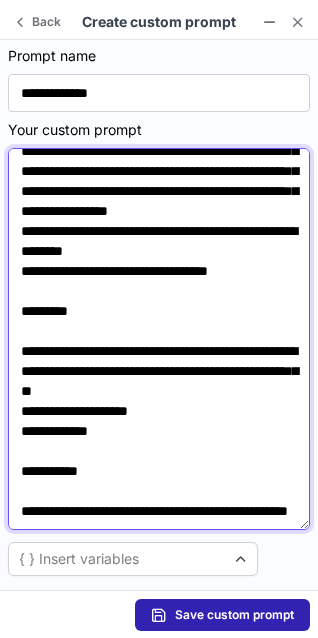 scroll, scrollTop: 0, scrollLeft: 0, axis: both 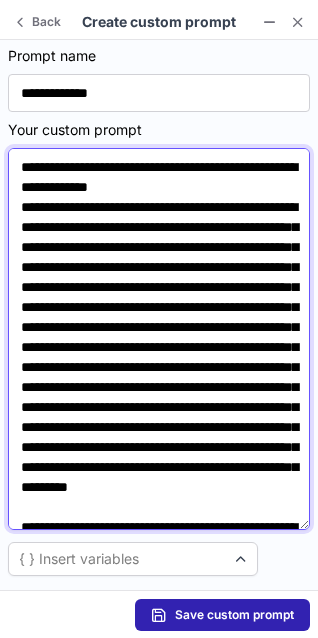 drag, startPoint x: 116, startPoint y: 247, endPoint x: 55, endPoint y: 191, distance: 82.80701 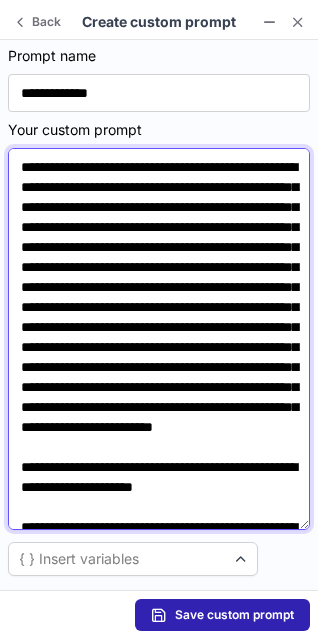 paste on "**********" 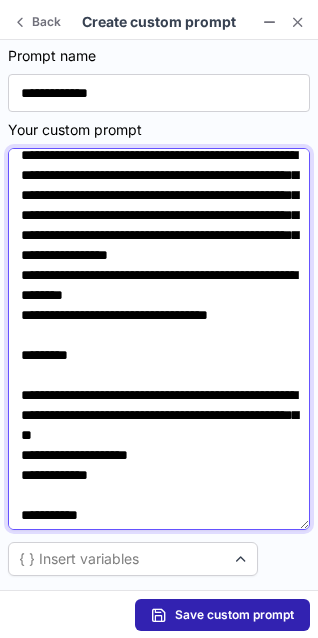 scroll, scrollTop: 435, scrollLeft: 0, axis: vertical 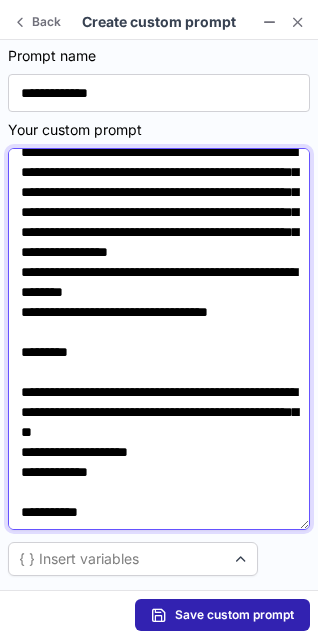 drag, startPoint x: 55, startPoint y: 354, endPoint x: 23, endPoint y: 353, distance: 32.01562 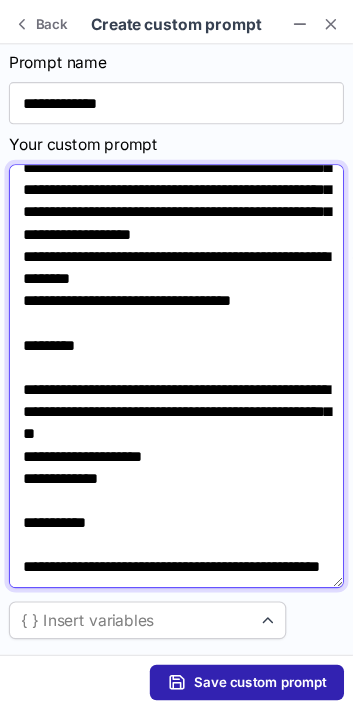 scroll, scrollTop: 756, scrollLeft: 0, axis: vertical 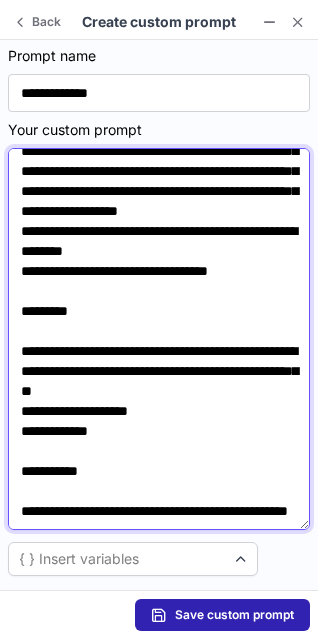 type on "**********" 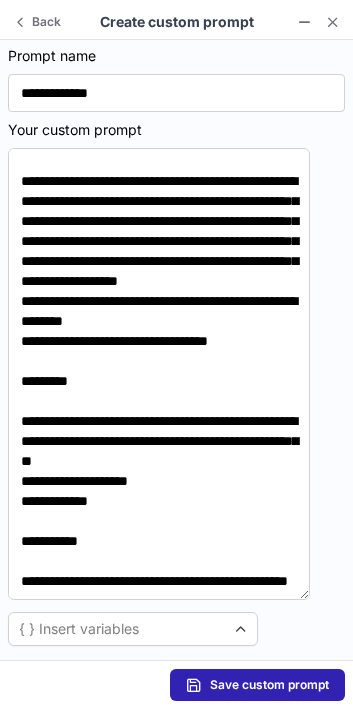 scroll, scrollTop: 10, scrollLeft: 10, axis: both 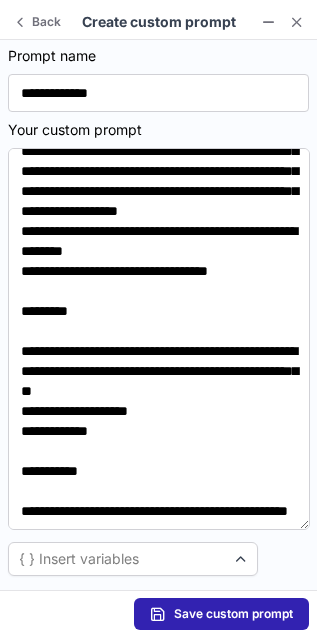 click on "Save custom prompt" at bounding box center [233, 614] 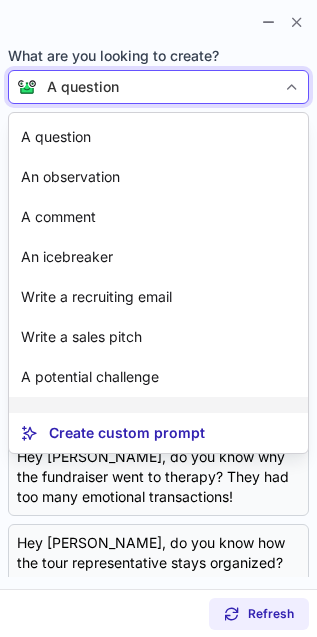 scroll, scrollTop: 35, scrollLeft: 0, axis: vertical 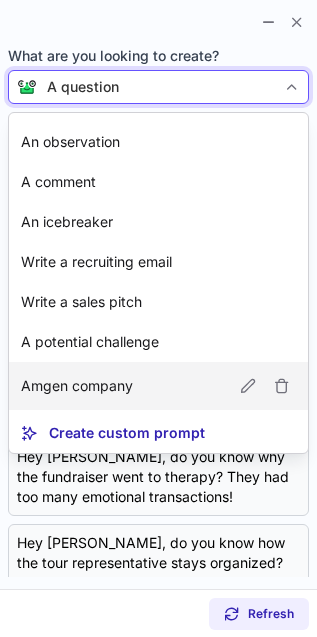 click on "Amgen company" at bounding box center [158, 386] 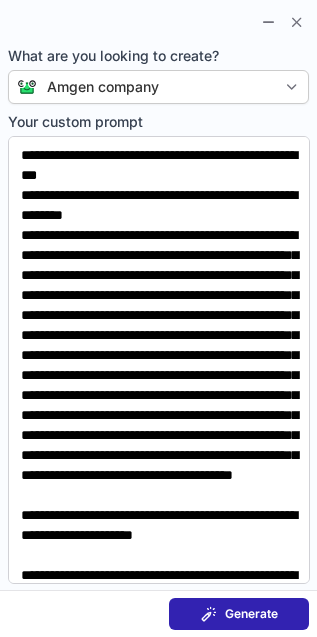 click on "Generate" at bounding box center [158, 614] 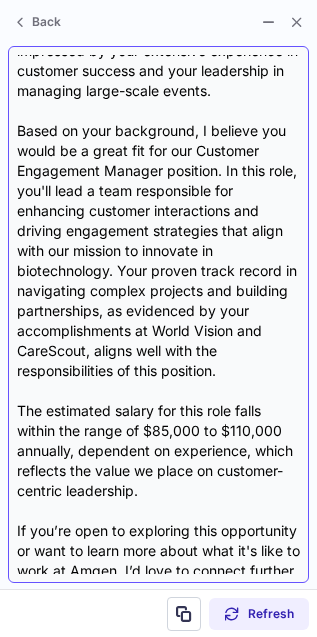 scroll, scrollTop: 253, scrollLeft: 0, axis: vertical 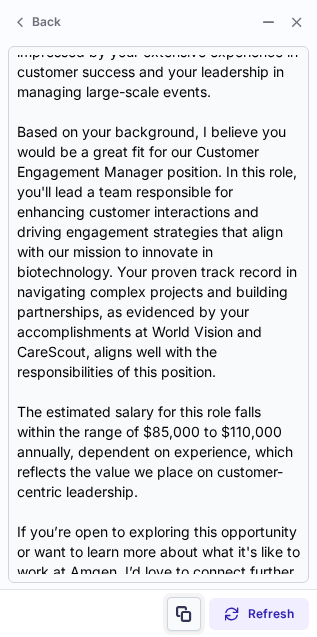 click at bounding box center (184, 614) 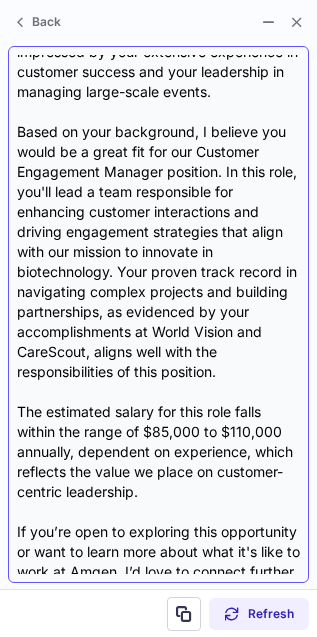 scroll, scrollTop: 0, scrollLeft: 0, axis: both 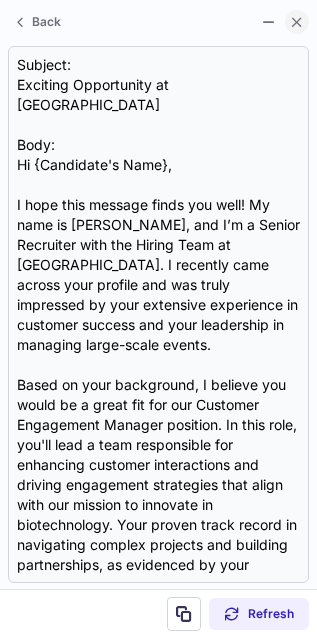 click at bounding box center [297, 22] 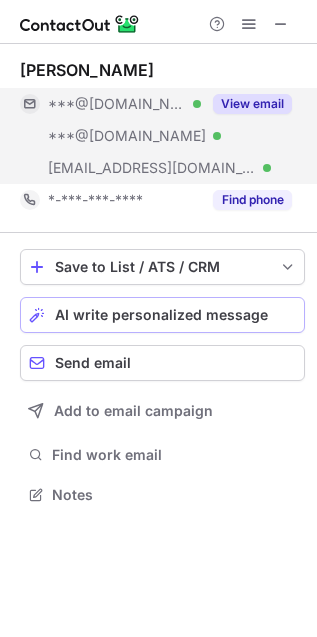 click on "View email" at bounding box center [252, 104] 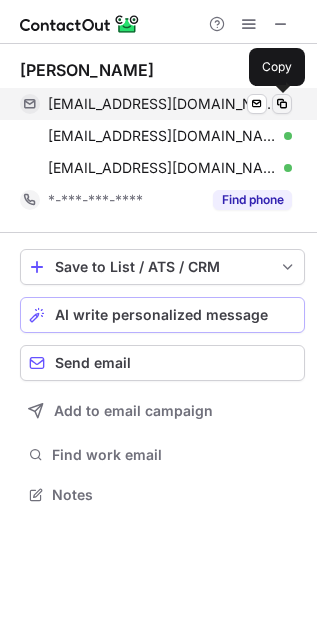 click at bounding box center (282, 104) 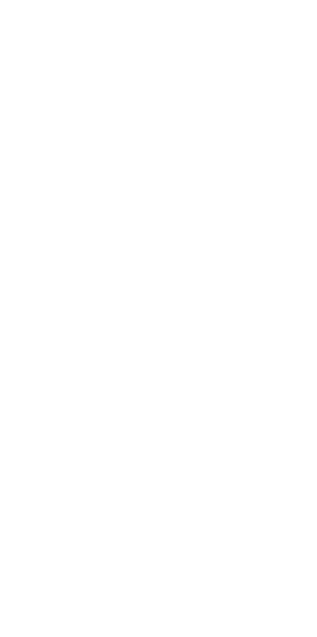 scroll, scrollTop: 0, scrollLeft: 0, axis: both 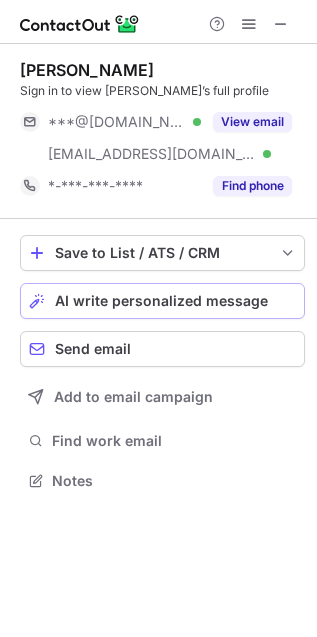 click on "AI write personalized message" at bounding box center (161, 301) 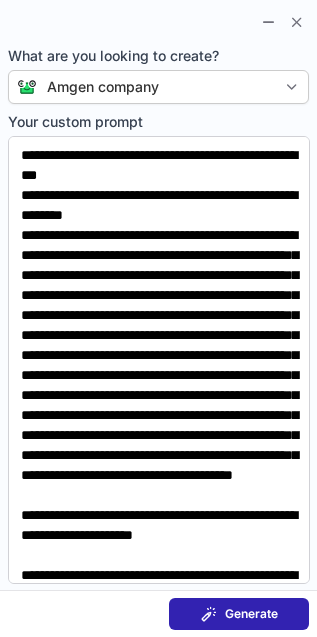 click at bounding box center [209, 614] 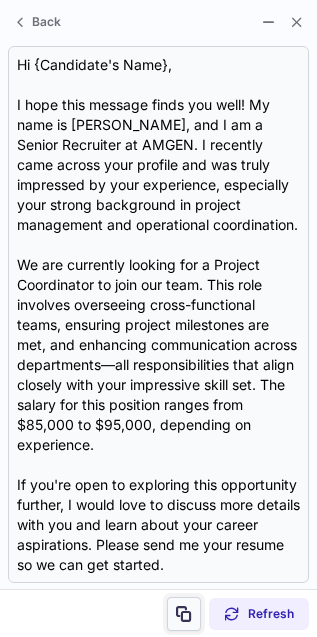 click at bounding box center [184, 614] 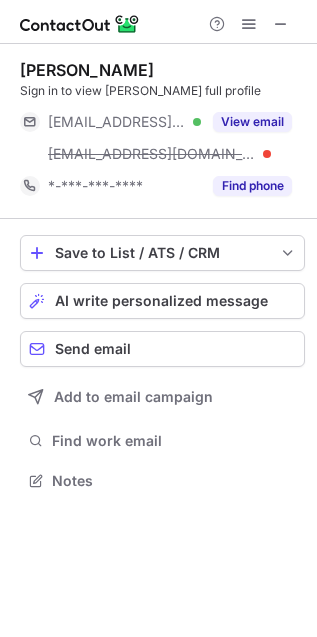 scroll, scrollTop: 0, scrollLeft: 0, axis: both 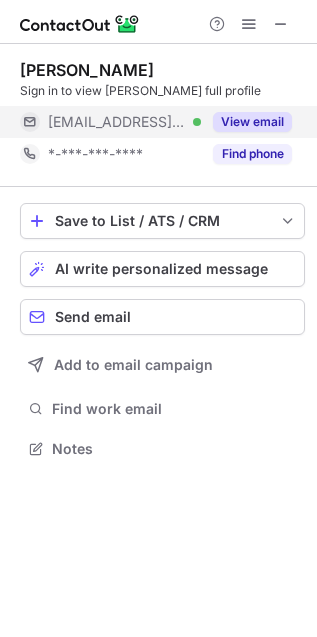 click on "View email" at bounding box center (252, 122) 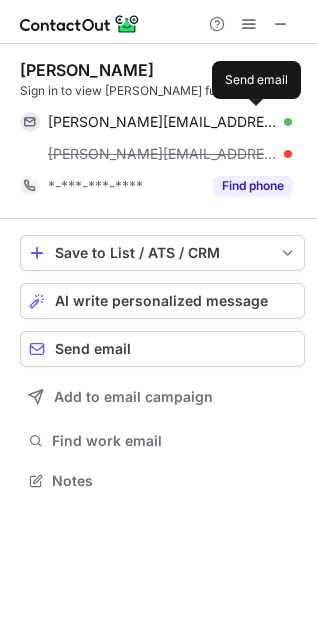 scroll, scrollTop: 10, scrollLeft: 10, axis: both 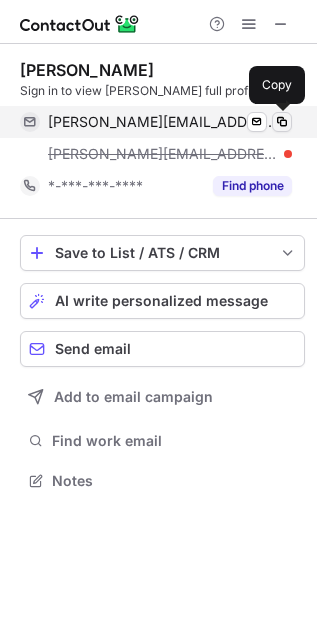 click at bounding box center [282, 122] 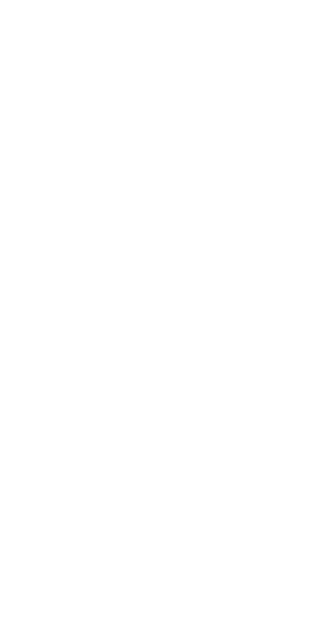 scroll, scrollTop: 0, scrollLeft: 0, axis: both 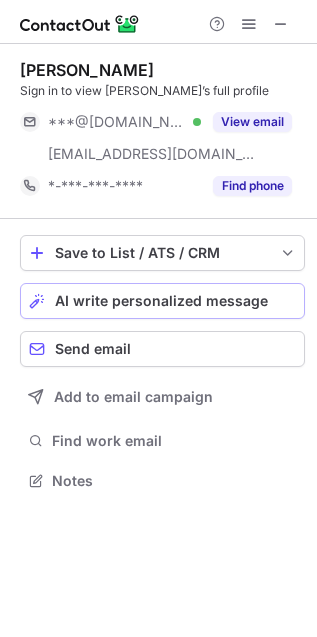 click on "AI write personalized message" at bounding box center (161, 301) 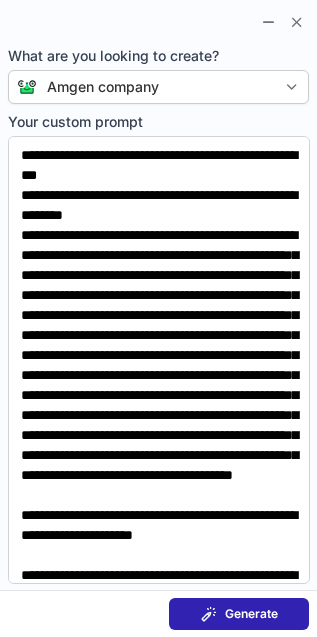 click on "Generate" at bounding box center (251, 614) 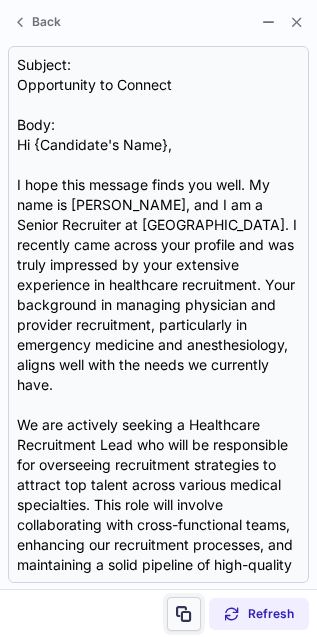 click at bounding box center [184, 614] 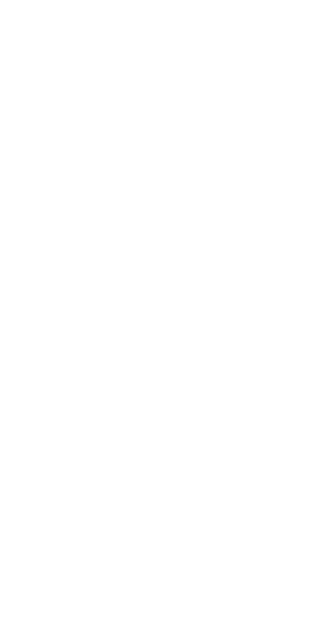 scroll, scrollTop: 0, scrollLeft: 0, axis: both 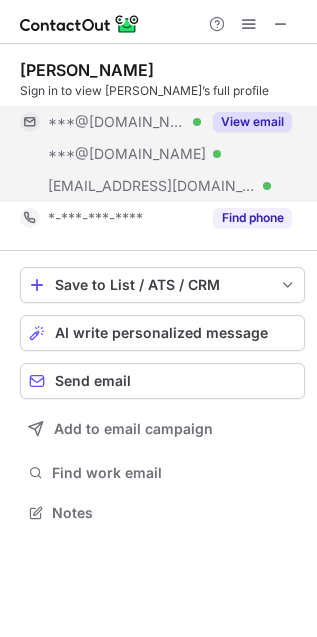 click on "View email" at bounding box center [252, 122] 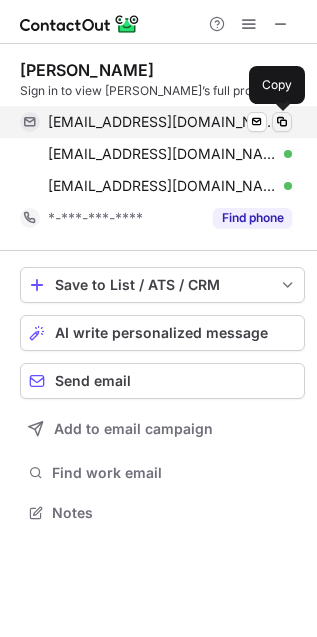 click at bounding box center (282, 122) 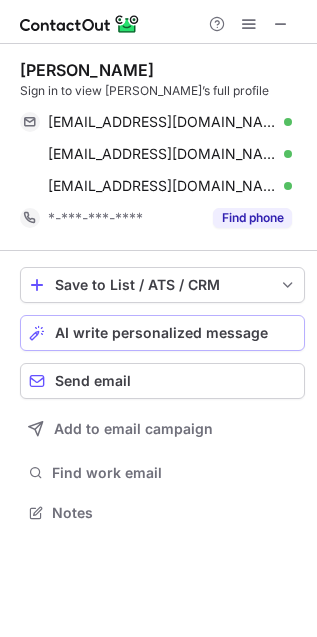 click on "AI write personalized message" at bounding box center [161, 333] 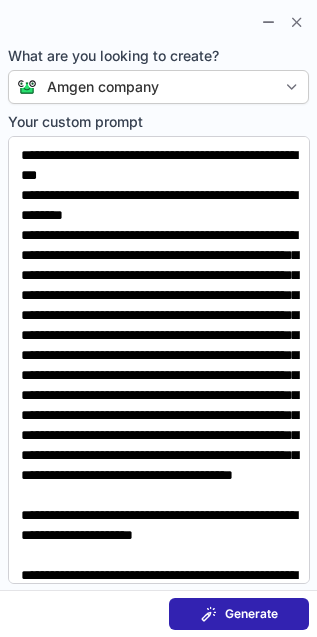 click on "Generate" at bounding box center (251, 614) 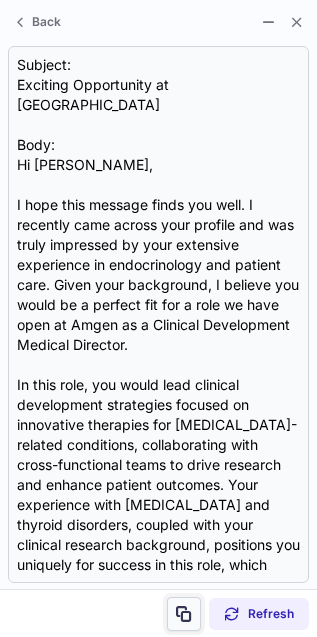 click at bounding box center (184, 614) 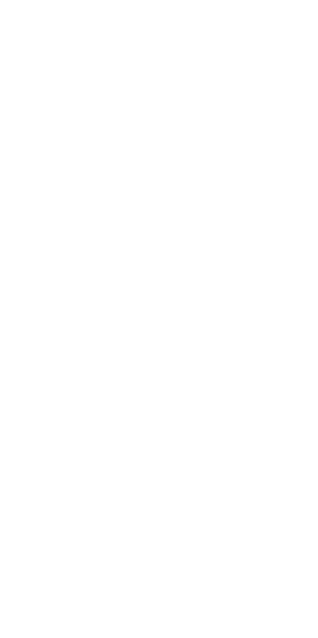 scroll, scrollTop: 0, scrollLeft: 0, axis: both 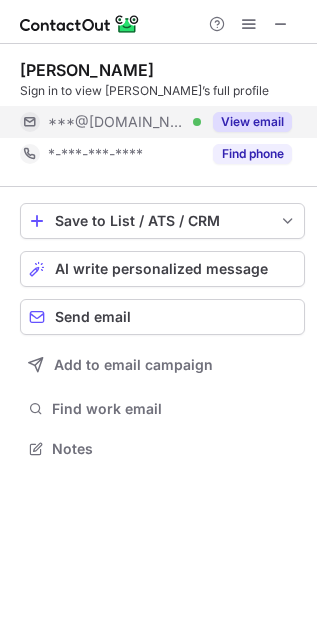 click on "View email" at bounding box center (252, 122) 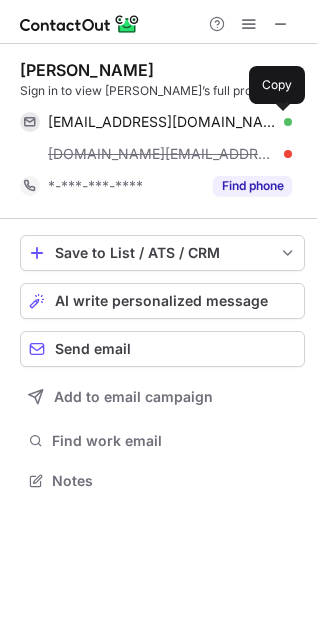 scroll, scrollTop: 10, scrollLeft: 10, axis: both 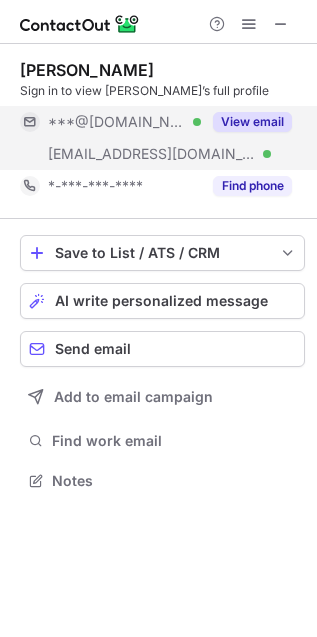 click on "View email" at bounding box center (252, 122) 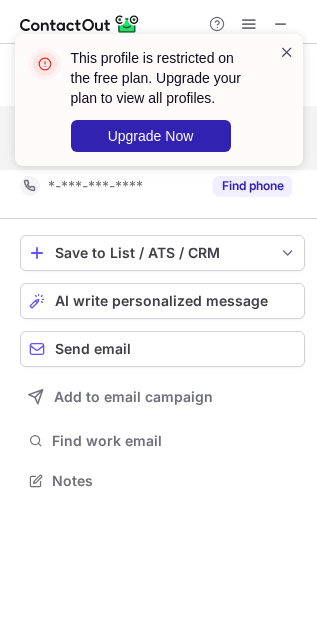 click at bounding box center (287, 52) 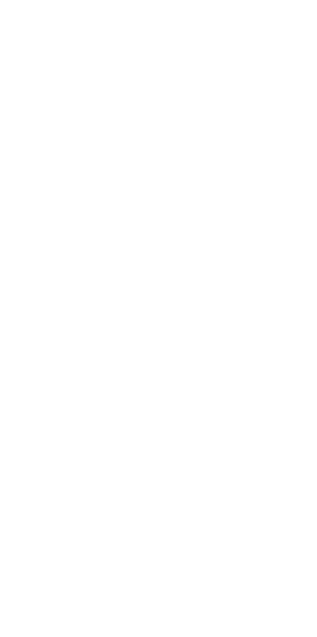 scroll, scrollTop: 0, scrollLeft: 0, axis: both 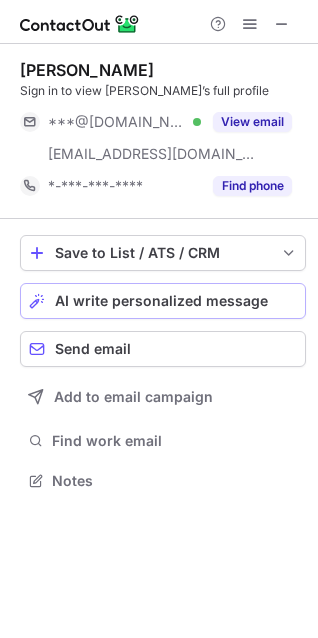 click on "AI write personalized message" at bounding box center (161, 301) 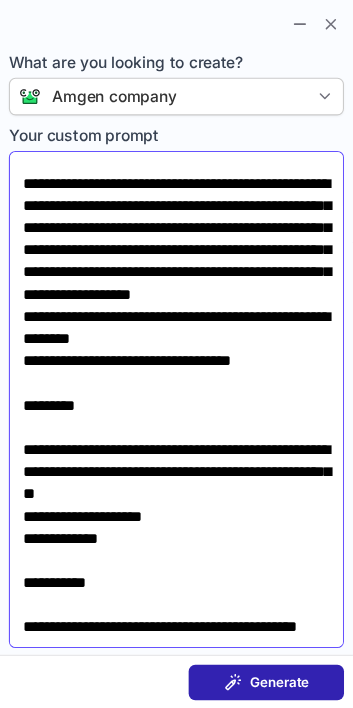 scroll, scrollTop: 630, scrollLeft: 0, axis: vertical 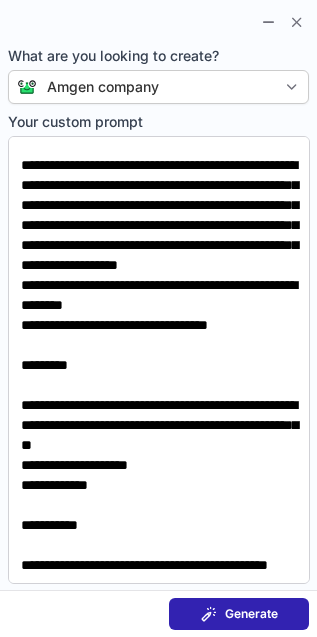 click on "Generate" at bounding box center [251, 614] 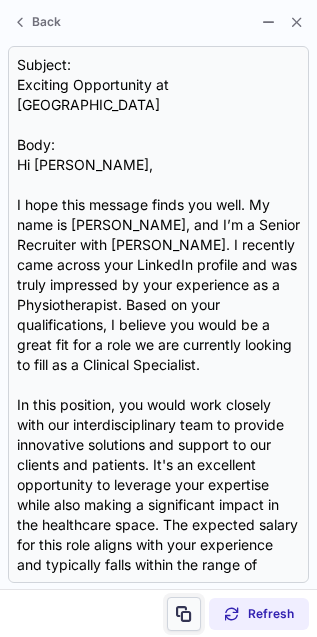 click at bounding box center (184, 614) 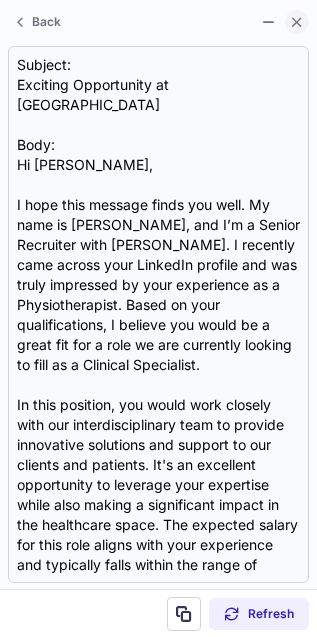 click at bounding box center [297, 22] 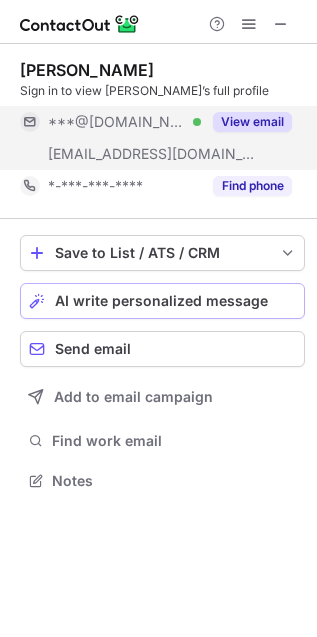 click on "View email" at bounding box center [252, 122] 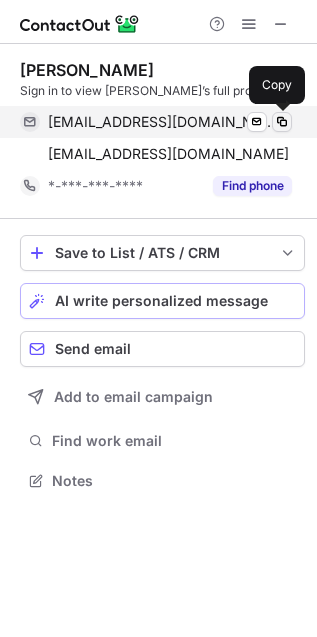 click at bounding box center (282, 122) 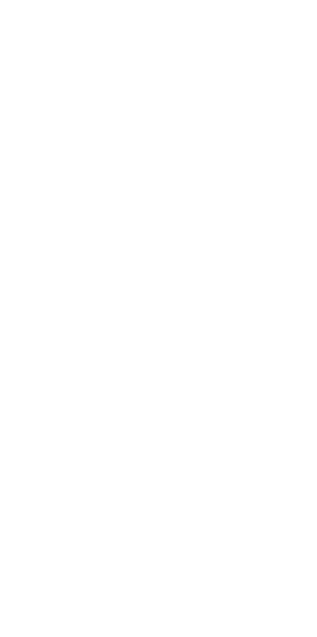 scroll, scrollTop: 0, scrollLeft: 0, axis: both 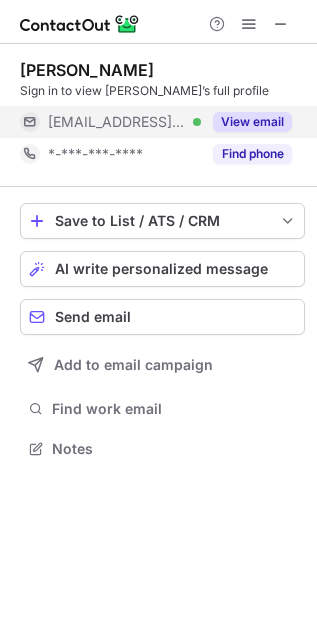 click on "View email" at bounding box center (252, 122) 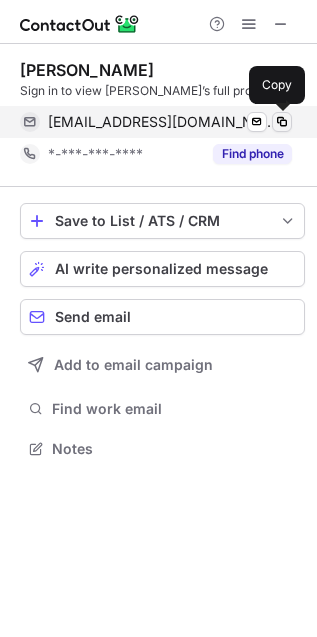 click at bounding box center [282, 122] 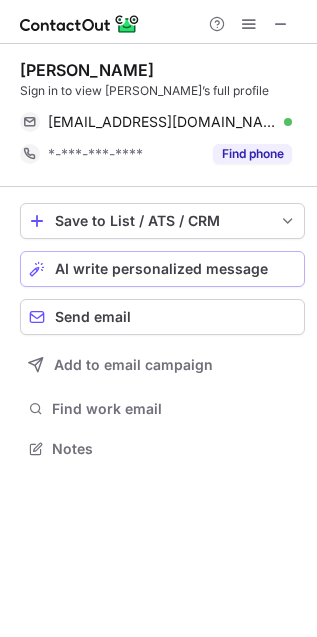 click on "AI write personalized message" at bounding box center [161, 269] 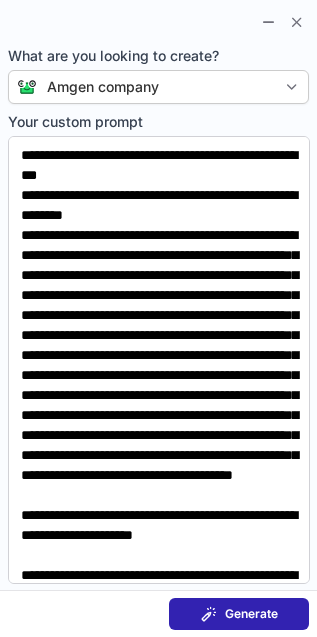 click on "Generate" at bounding box center (251, 614) 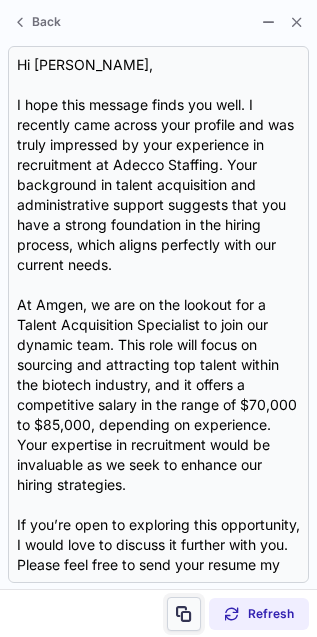 click at bounding box center [184, 614] 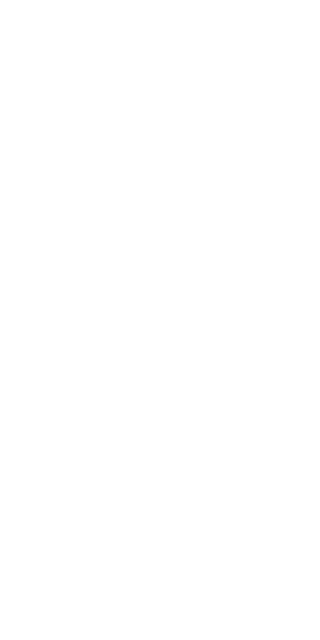 scroll, scrollTop: 0, scrollLeft: 0, axis: both 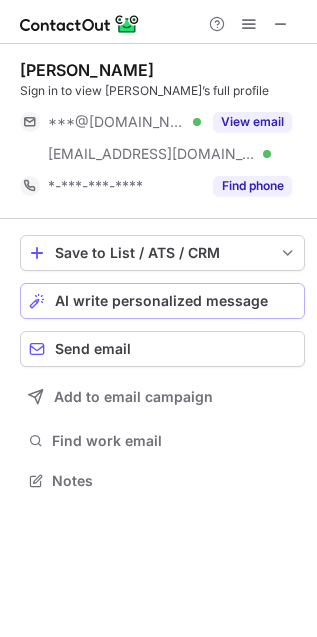 click on "AI write personalized message" at bounding box center (161, 301) 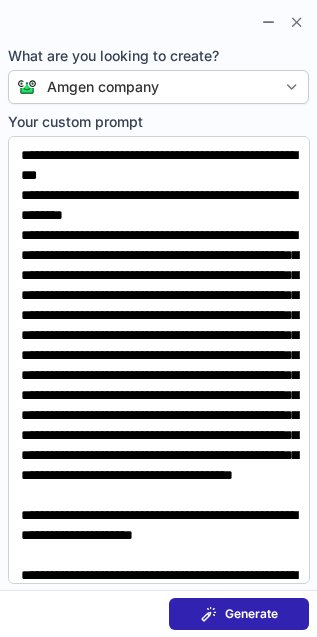 click on "Generate" at bounding box center (251, 614) 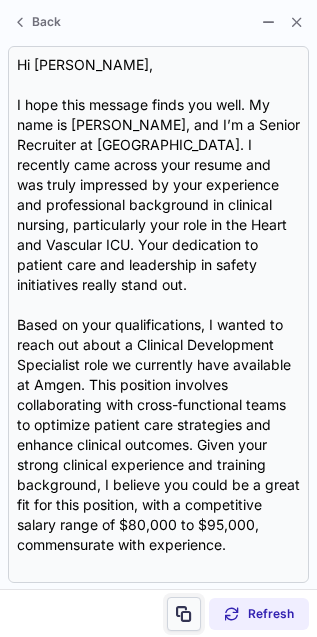 click at bounding box center (184, 614) 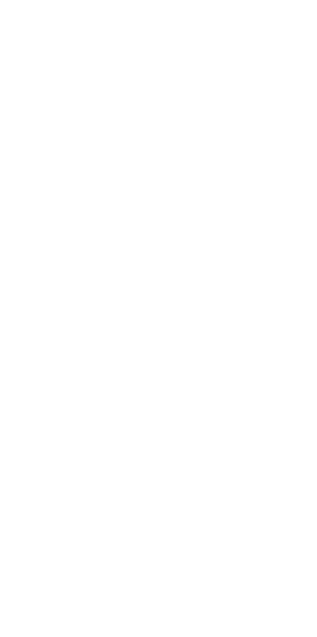 scroll, scrollTop: 0, scrollLeft: 0, axis: both 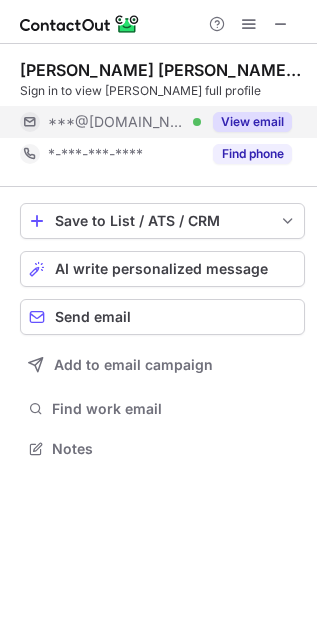 click on "View email" at bounding box center [252, 122] 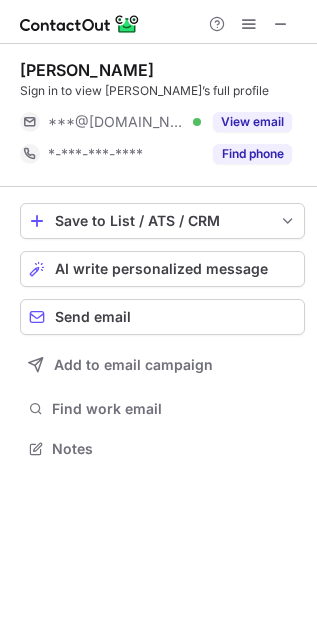 scroll, scrollTop: 0, scrollLeft: 0, axis: both 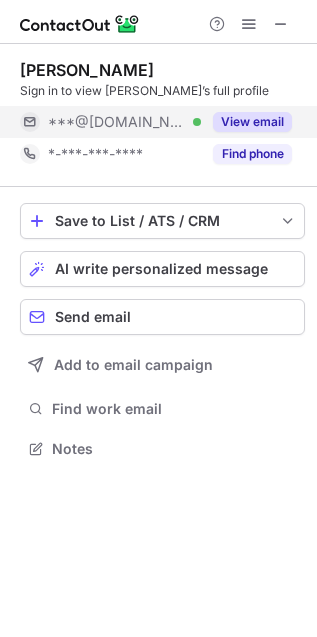 click on "View email" at bounding box center (252, 122) 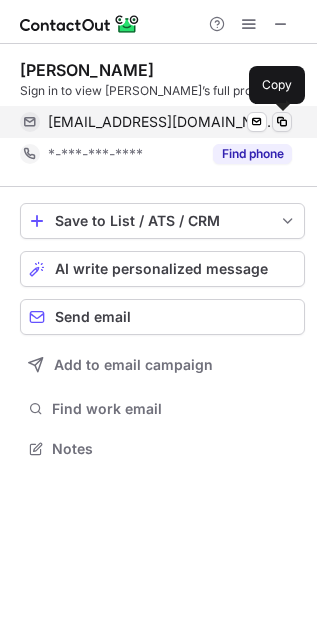 click at bounding box center (282, 122) 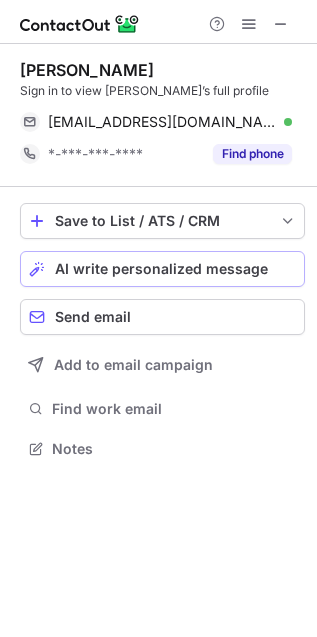 click on "AI write personalized message" at bounding box center [161, 269] 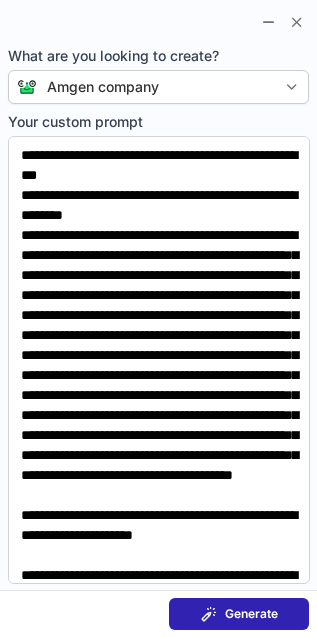 click on "Generate" at bounding box center (251, 614) 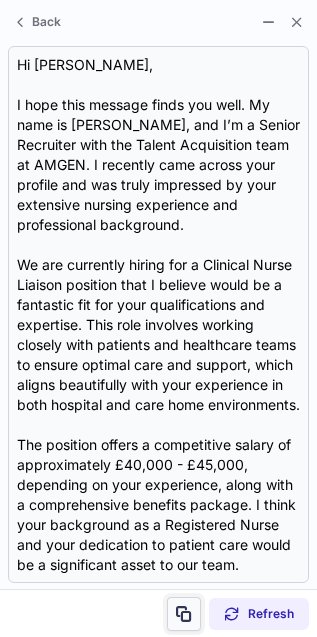 click at bounding box center (184, 614) 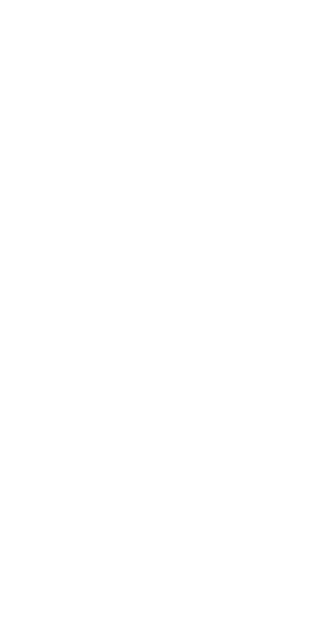 scroll, scrollTop: 0, scrollLeft: 0, axis: both 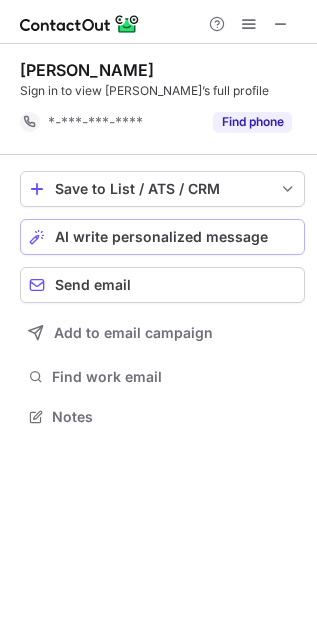 click on "AI write personalized message" at bounding box center [162, 237] 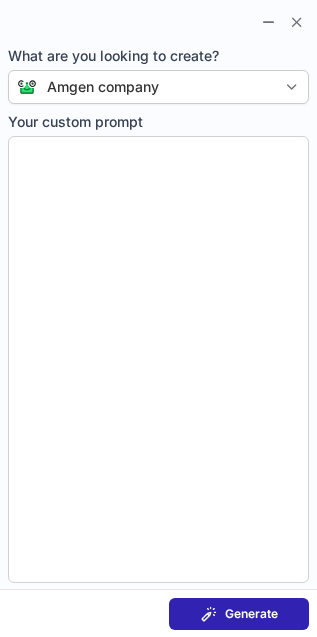 type on "**********" 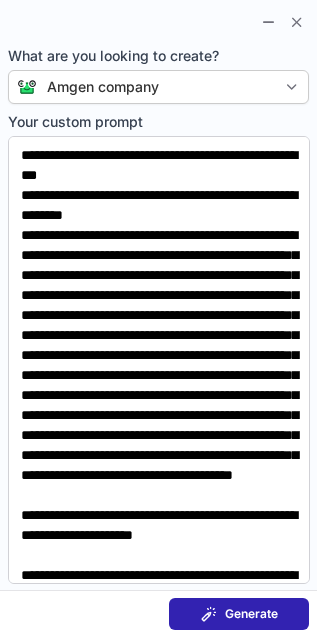 click on "Generate" at bounding box center (239, 614) 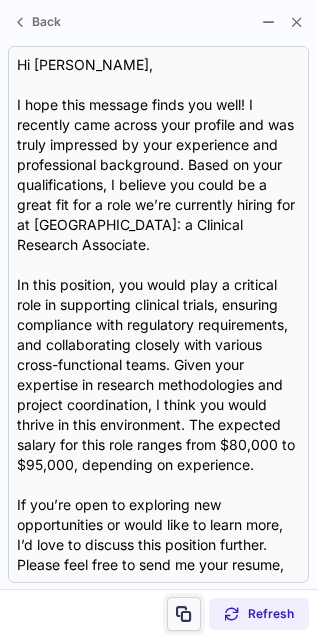 click at bounding box center [184, 614] 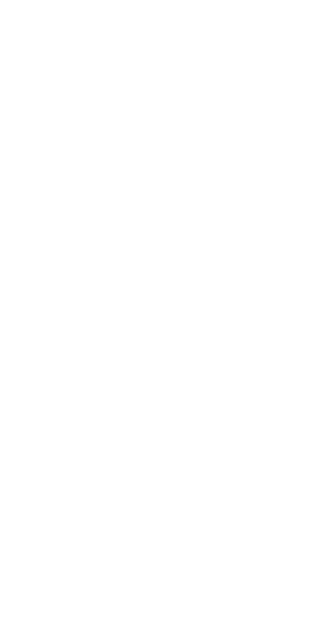 scroll, scrollTop: 0, scrollLeft: 0, axis: both 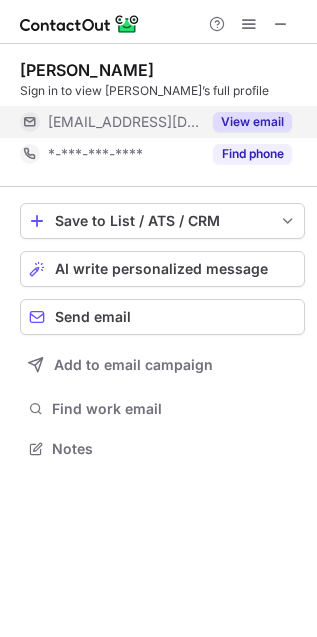 click on "View email" at bounding box center (252, 122) 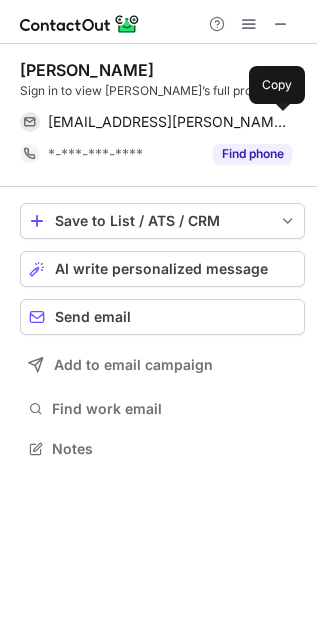 click at bounding box center [282, 122] 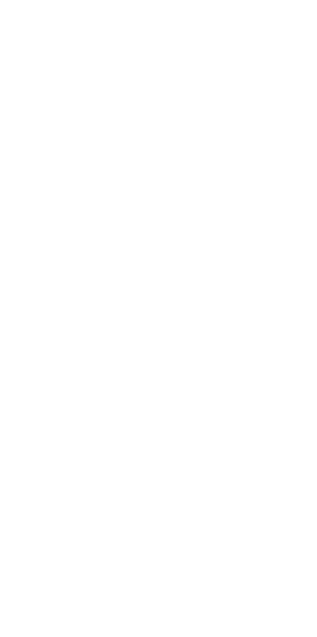 scroll, scrollTop: 0, scrollLeft: 0, axis: both 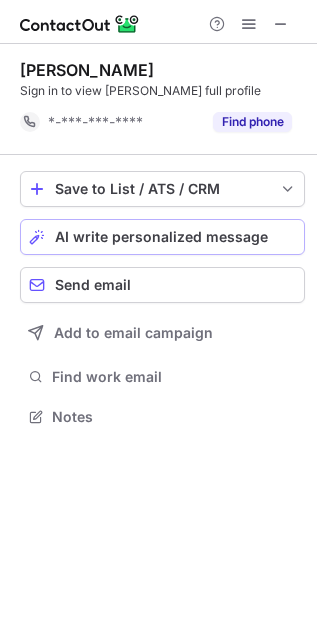 click on "AI write personalized message" at bounding box center [162, 237] 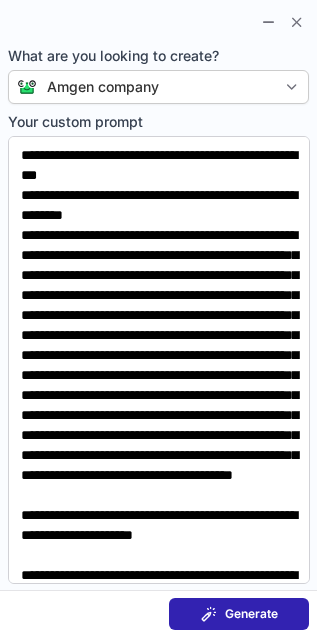 click on "Generate" at bounding box center (239, 614) 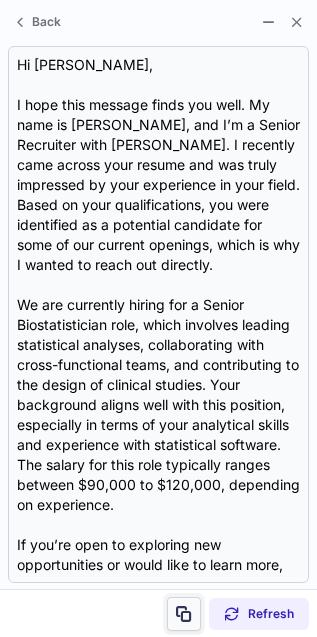 click at bounding box center [184, 614] 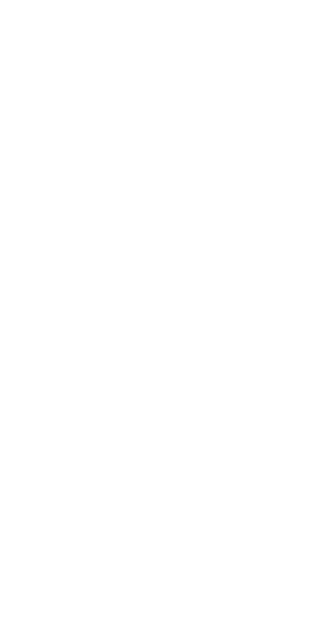 scroll, scrollTop: 0, scrollLeft: 0, axis: both 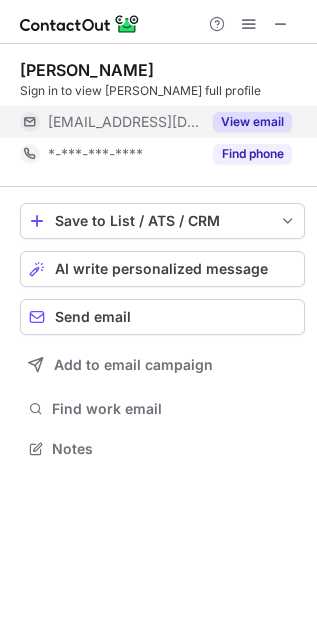 click on "View email" at bounding box center (252, 122) 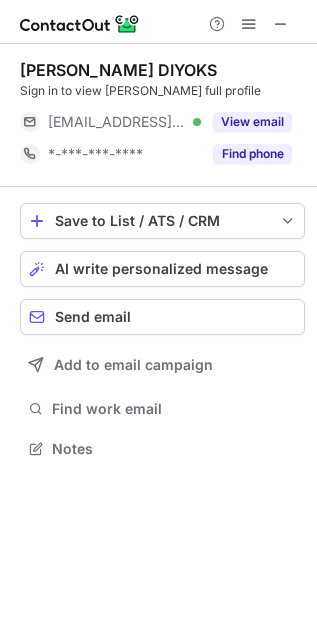 scroll, scrollTop: 0, scrollLeft: 0, axis: both 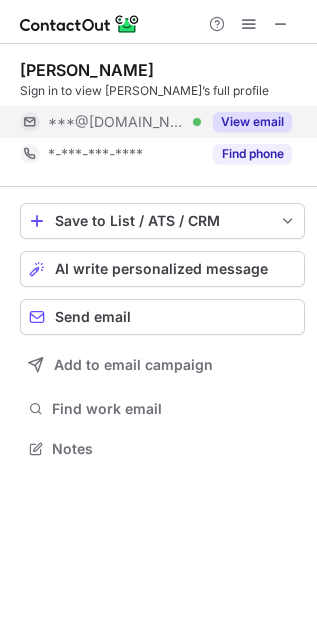 click on "View email" at bounding box center [252, 122] 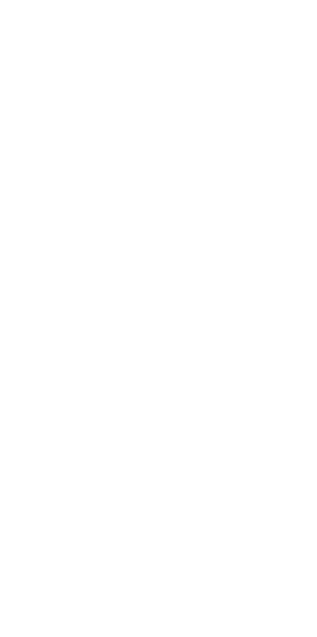 scroll, scrollTop: 0, scrollLeft: 0, axis: both 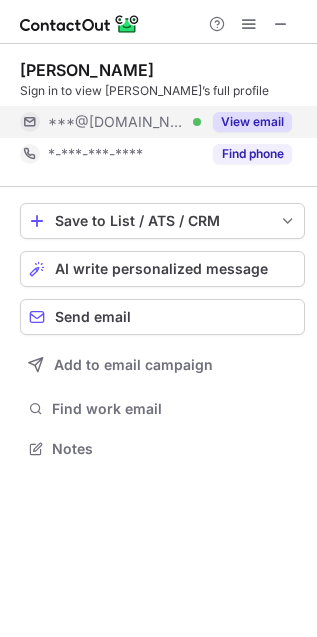 click on "View email" at bounding box center (252, 122) 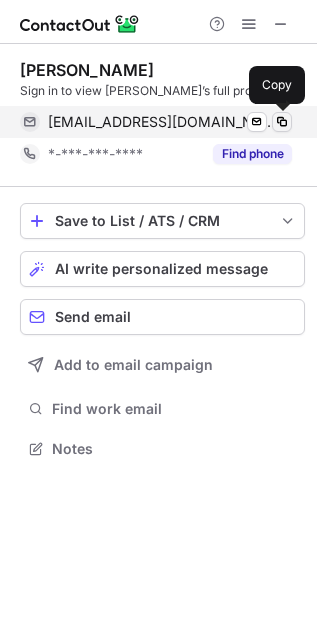 click at bounding box center [282, 122] 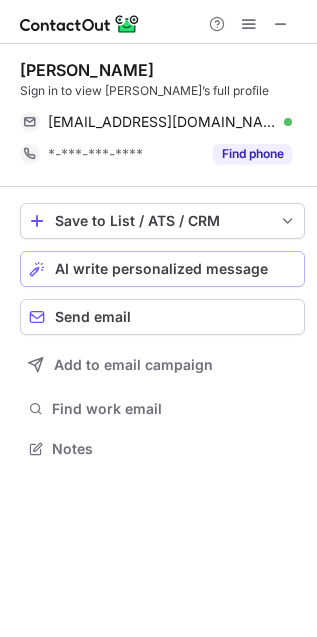 click on "AI write personalized message" at bounding box center (161, 269) 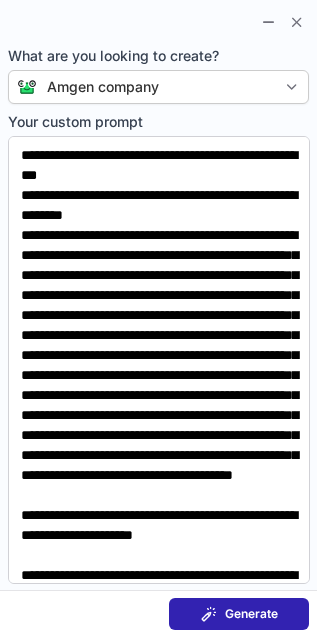 click on "Generate" at bounding box center (251, 614) 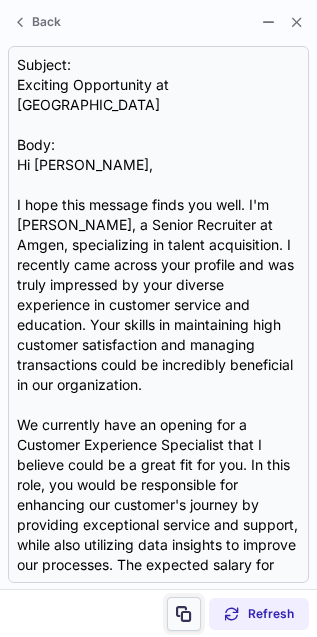 click at bounding box center (184, 614) 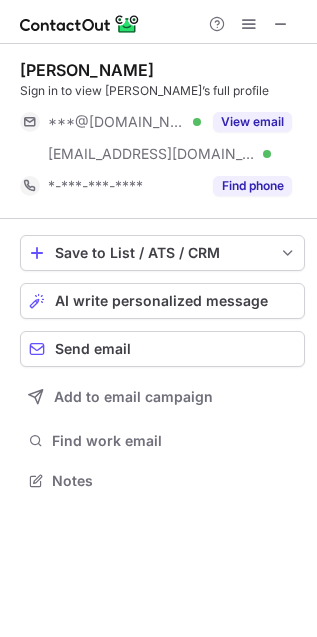 scroll, scrollTop: 0, scrollLeft: 0, axis: both 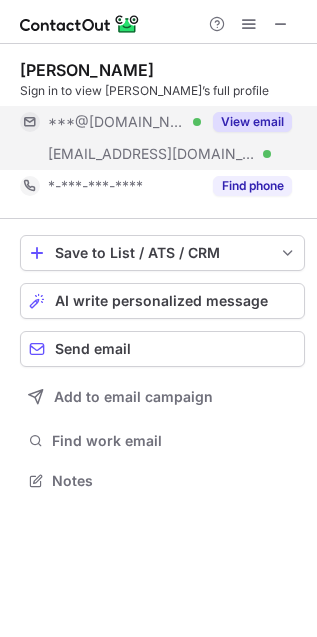 click on "View email" at bounding box center (252, 122) 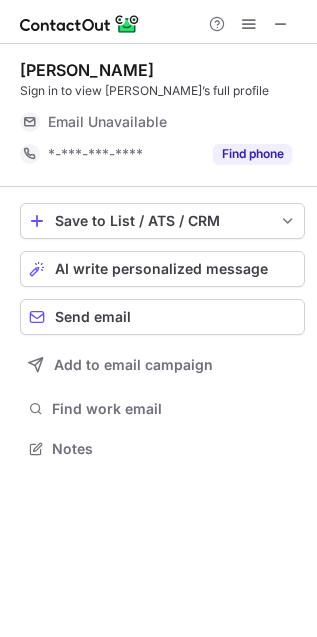 scroll, scrollTop: 0, scrollLeft: 0, axis: both 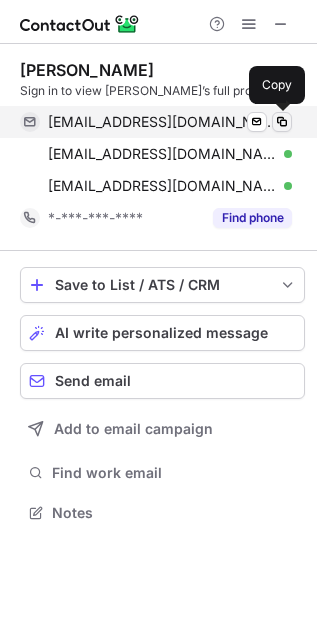 click at bounding box center [282, 122] 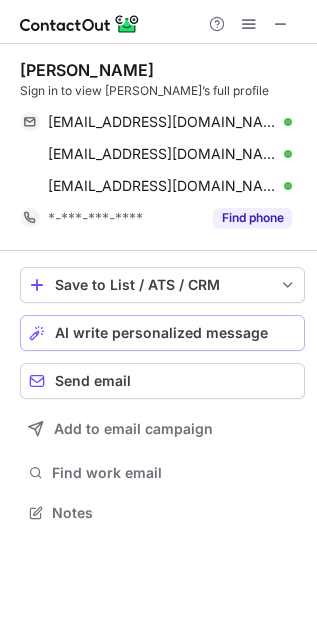 click on "AI write personalized message" at bounding box center (161, 333) 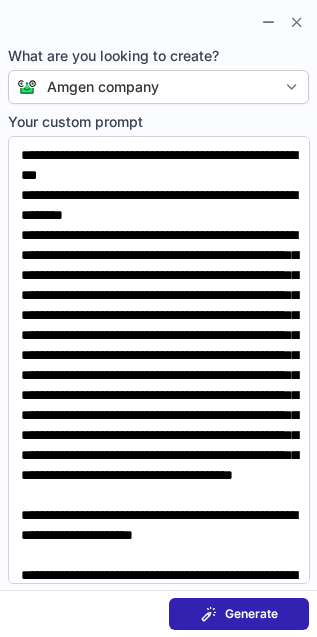 click on "Generate" at bounding box center [239, 614] 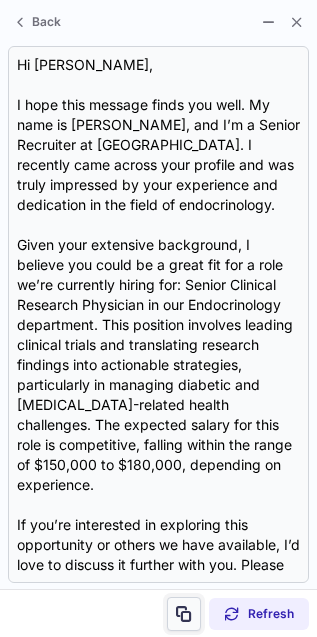 click at bounding box center (184, 614) 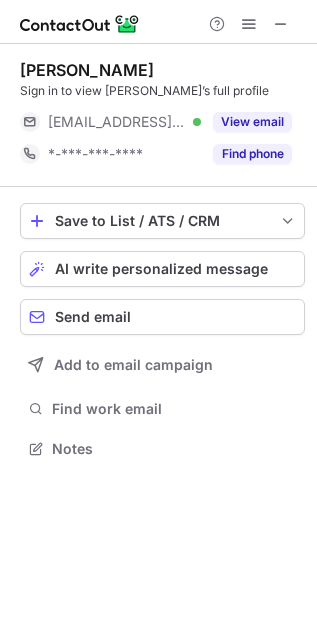 scroll, scrollTop: 0, scrollLeft: 0, axis: both 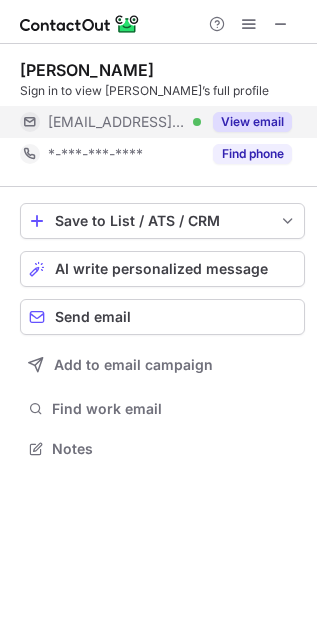 click on "View email" at bounding box center [252, 122] 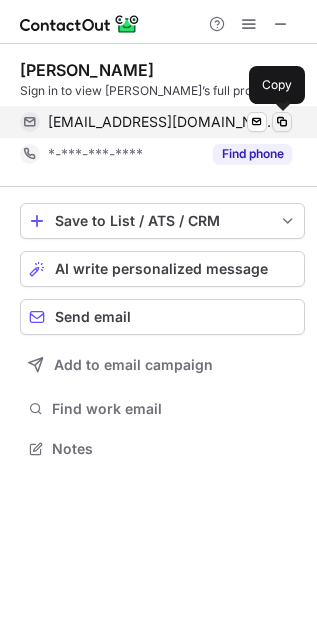 click at bounding box center (282, 122) 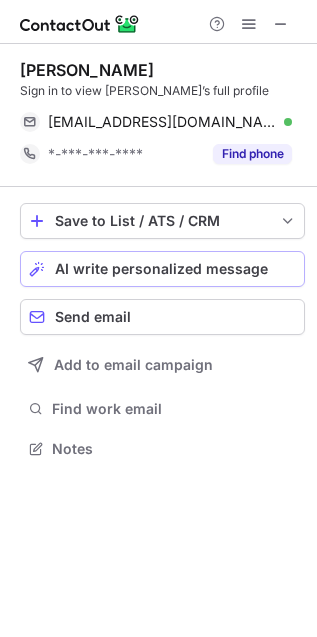 click on "AI write personalized message" at bounding box center (161, 269) 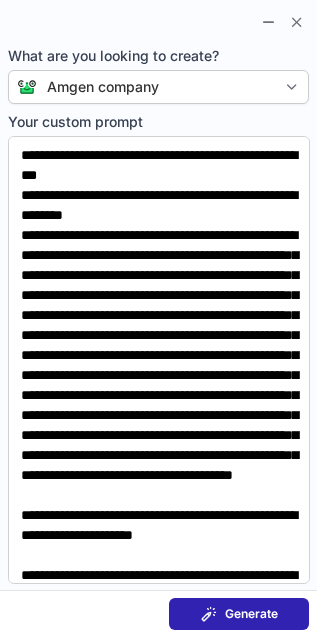 click at bounding box center (209, 614) 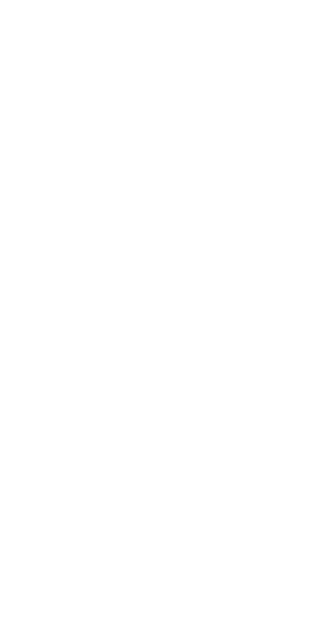 scroll, scrollTop: 0, scrollLeft: 0, axis: both 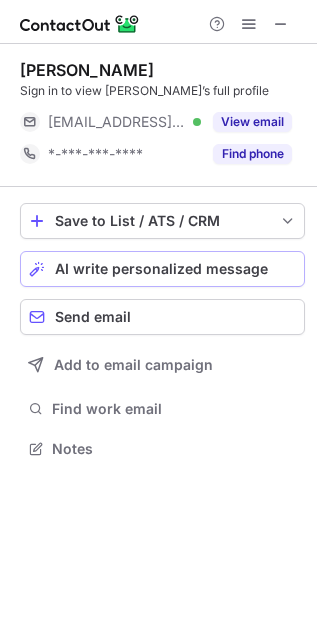 click on "AI write personalized message" at bounding box center [162, 269] 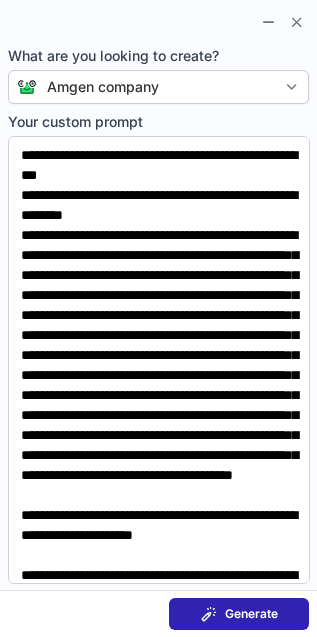 click on "Generate" at bounding box center [239, 614] 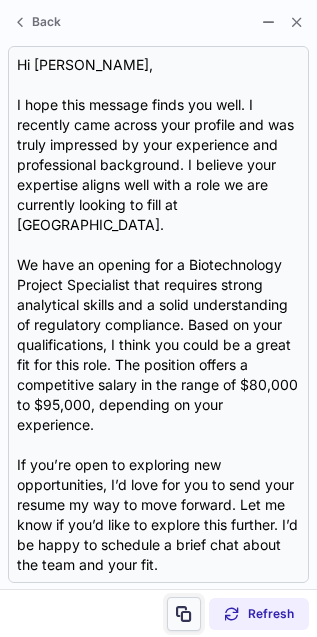 click at bounding box center [184, 614] 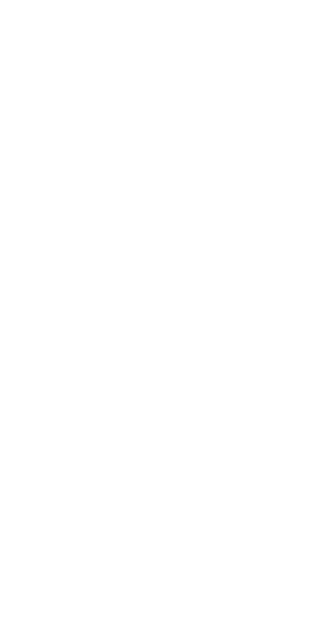 scroll, scrollTop: 0, scrollLeft: 0, axis: both 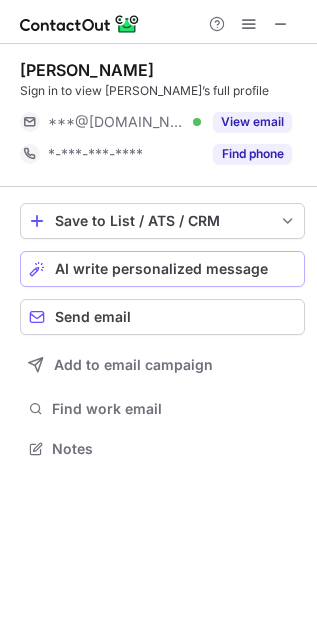 click on "AI write personalized message" at bounding box center (161, 269) 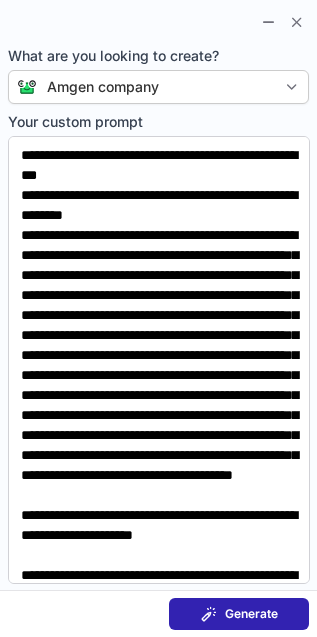 click on "Generate" at bounding box center [239, 614] 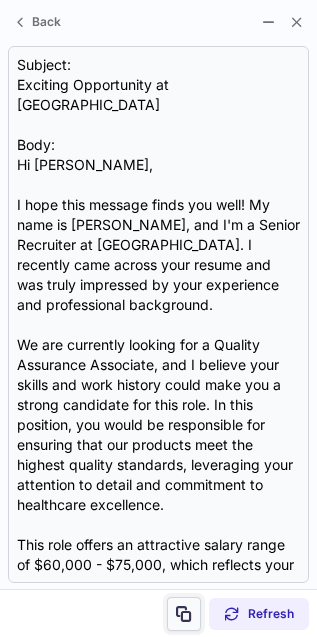 click at bounding box center [184, 614] 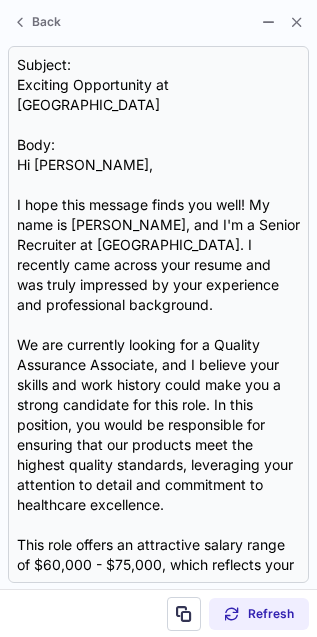 drag, startPoint x: 183, startPoint y: 612, endPoint x: -467, endPoint y: 228, distance: 754.9543 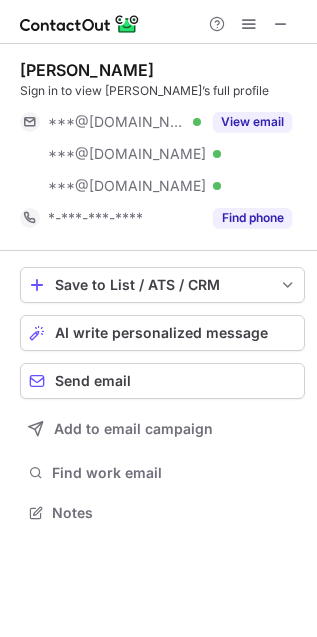 scroll, scrollTop: 0, scrollLeft: 0, axis: both 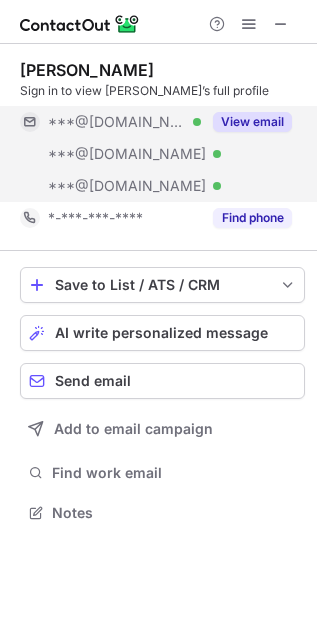 click on "View email" at bounding box center [252, 122] 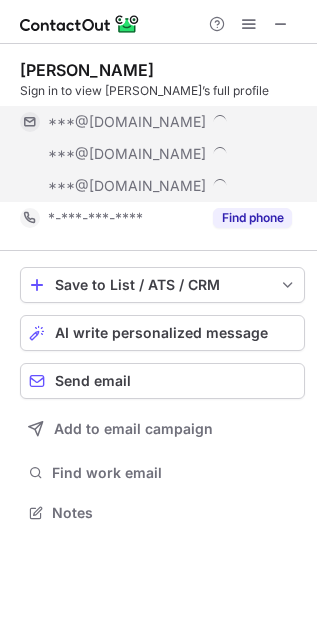 scroll, scrollTop: 10, scrollLeft: 10, axis: both 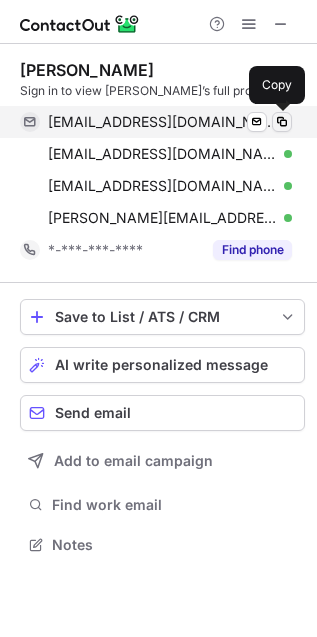 click at bounding box center (282, 122) 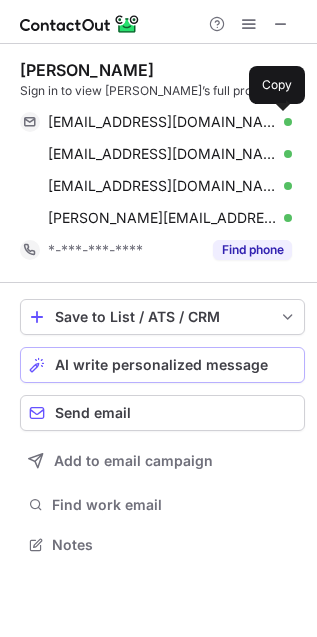 click on "AI write personalized message" at bounding box center (161, 365) 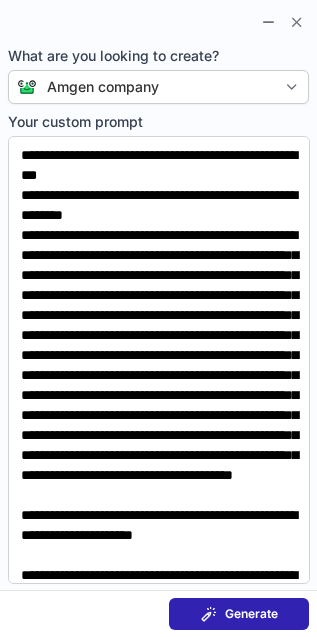 click at bounding box center (209, 614) 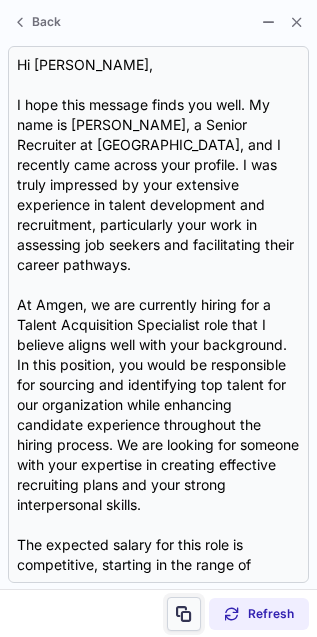 click at bounding box center (184, 614) 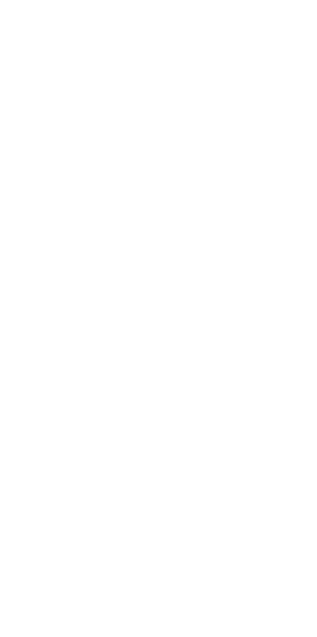 scroll, scrollTop: 0, scrollLeft: 0, axis: both 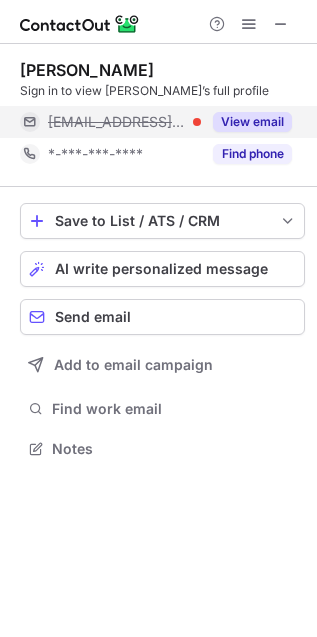 click on "View email" at bounding box center (252, 122) 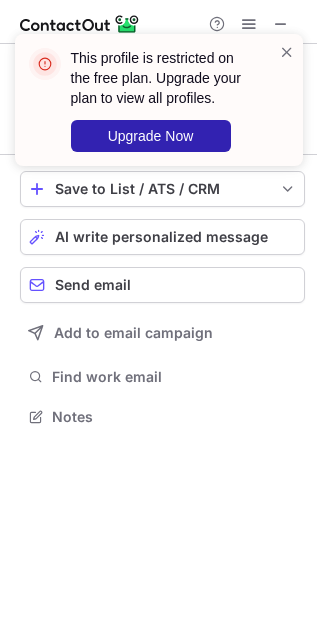 scroll, scrollTop: 402, scrollLeft: 317, axis: both 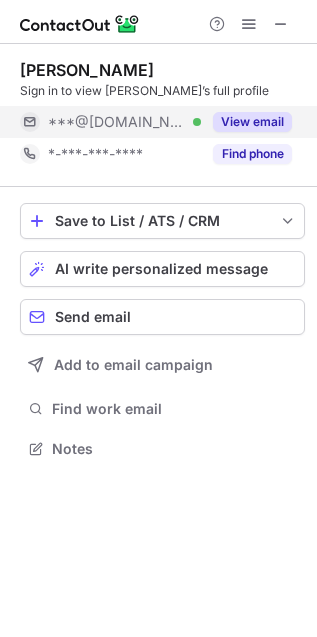 click on "View email" at bounding box center (252, 122) 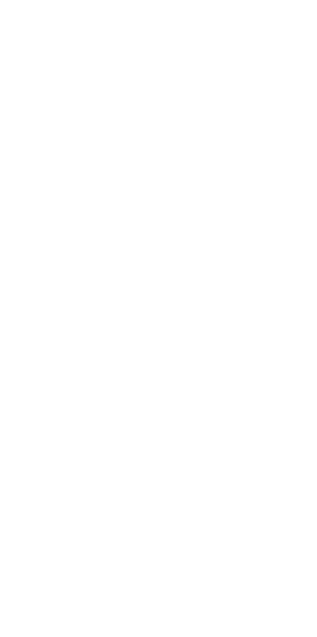 scroll, scrollTop: 0, scrollLeft: 0, axis: both 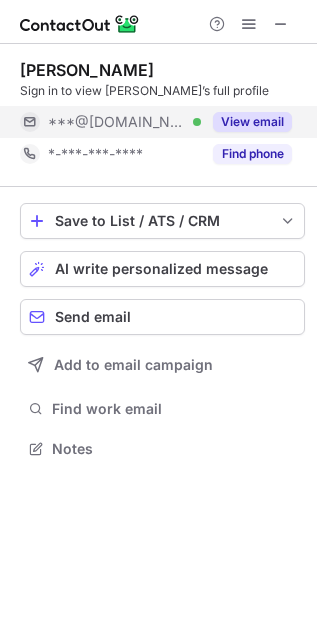 drag, startPoint x: 277, startPoint y: 128, endPoint x: 242, endPoint y: 121, distance: 35.69314 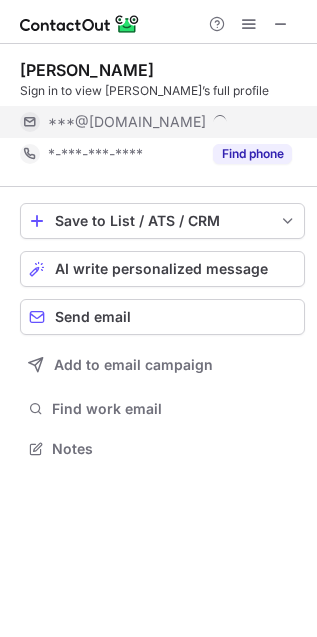 click on "***@[DOMAIN_NAME]" at bounding box center (170, 122) 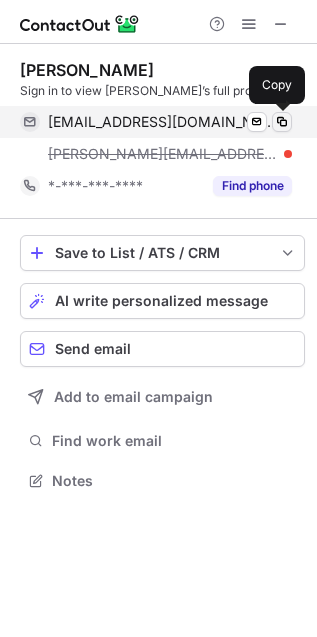 click at bounding box center [282, 122] 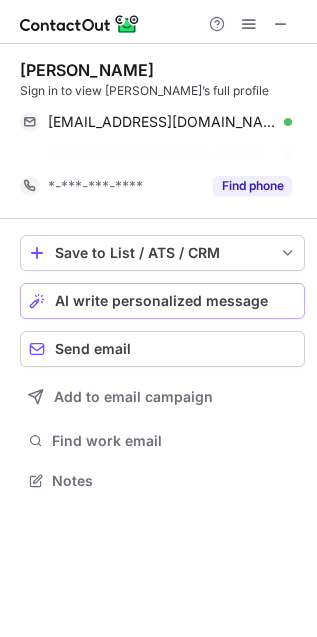 click on "AI write personalized message" at bounding box center (161, 301) 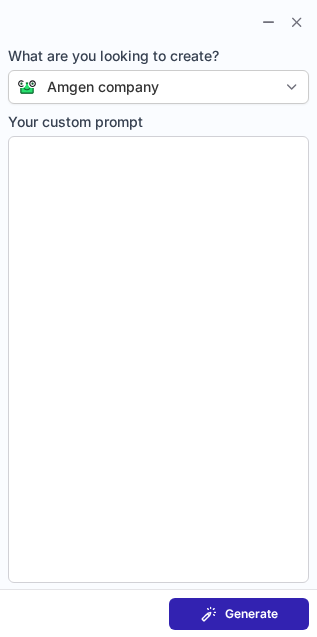 type on "**********" 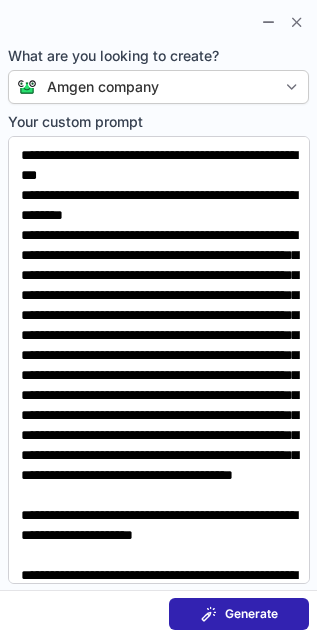 click on "Generate" at bounding box center [239, 614] 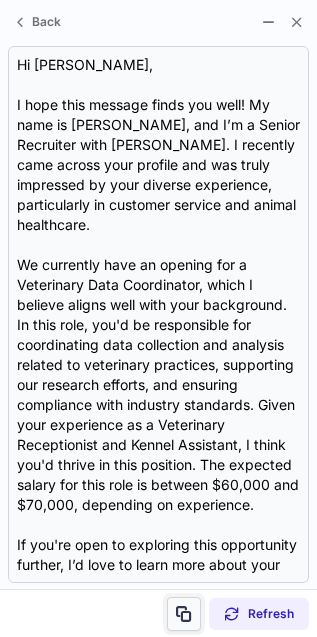 click at bounding box center (184, 614) 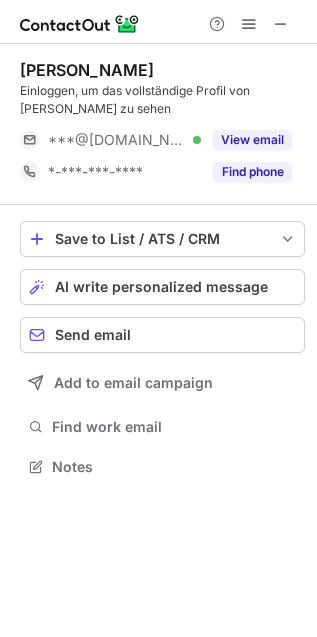 scroll, scrollTop: 0, scrollLeft: 0, axis: both 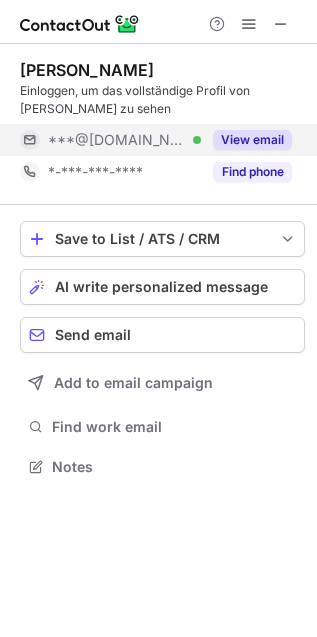 click on "View email" at bounding box center (252, 140) 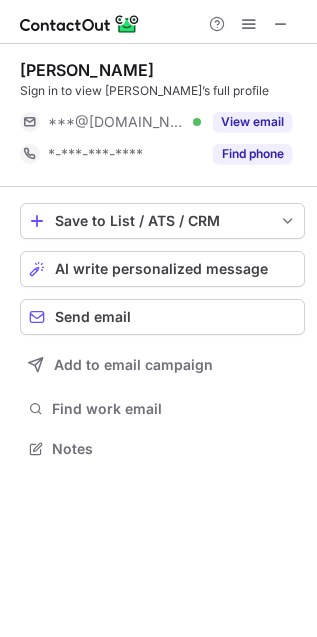 scroll, scrollTop: 0, scrollLeft: 0, axis: both 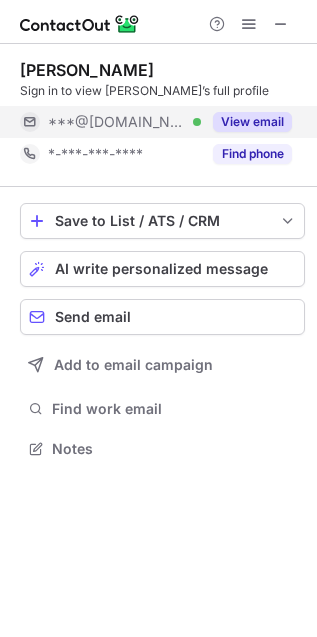 click on "View email" at bounding box center [252, 122] 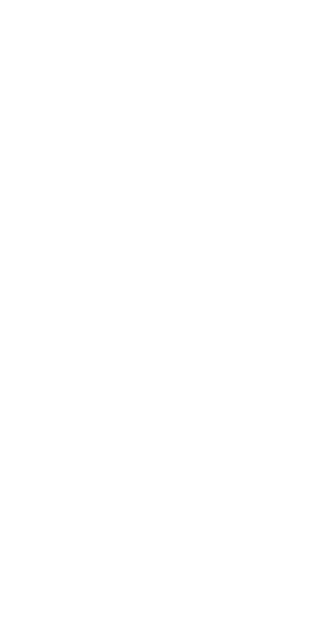 scroll, scrollTop: 0, scrollLeft: 0, axis: both 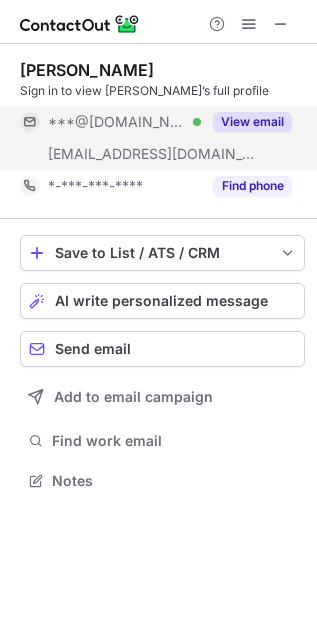 click on "View email" at bounding box center (252, 122) 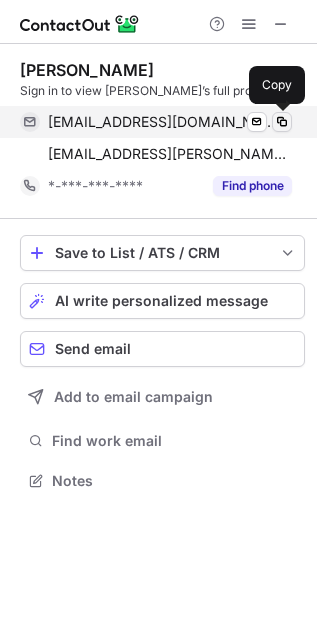 click at bounding box center (282, 122) 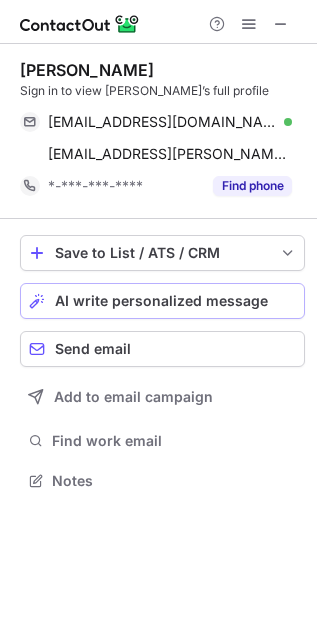click on "AI write personalized message" at bounding box center [162, 301] 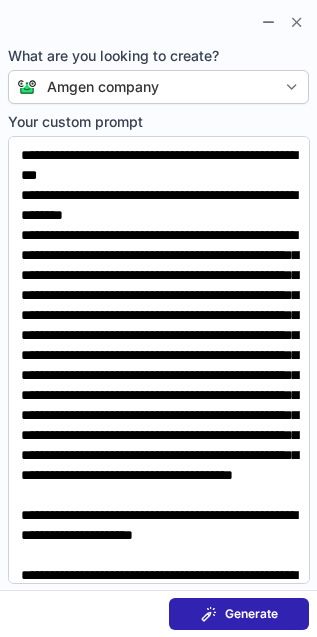 click on "Generate" at bounding box center [251, 614] 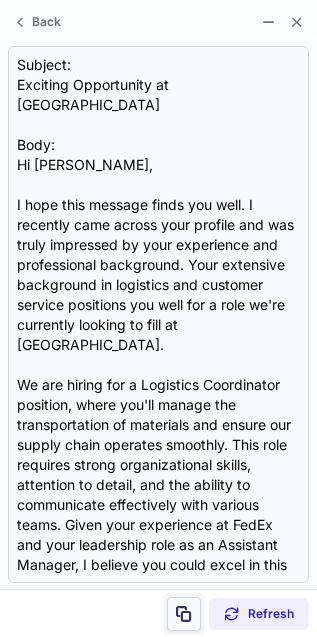 click at bounding box center (184, 614) 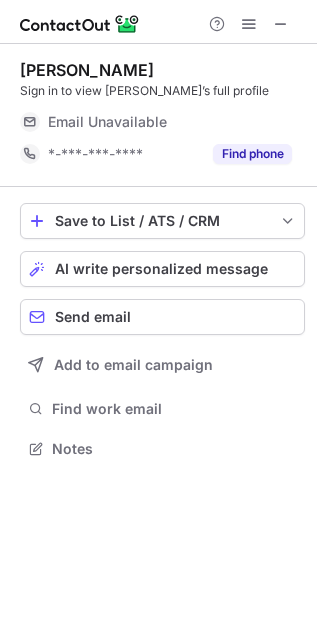 scroll, scrollTop: 0, scrollLeft: 0, axis: both 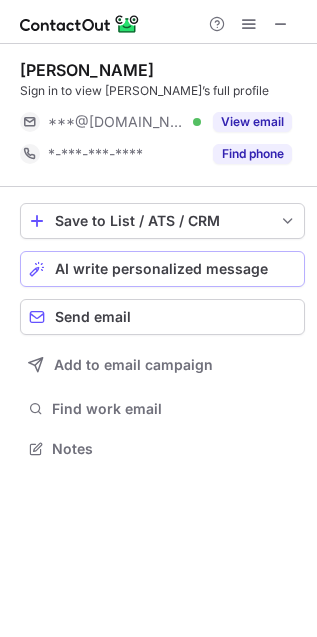 click on "AI write personalized message" at bounding box center (161, 269) 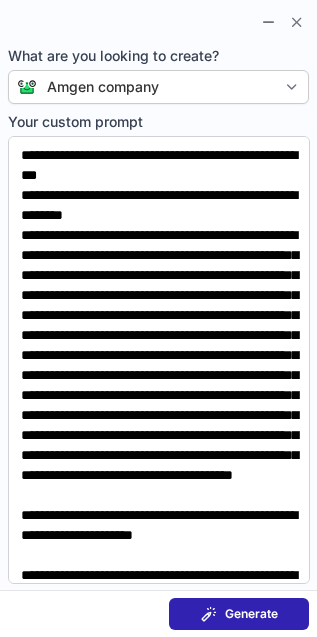 click on "Generate" at bounding box center (239, 614) 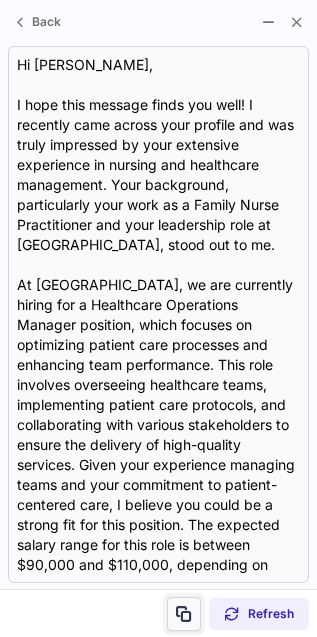 click at bounding box center [184, 614] 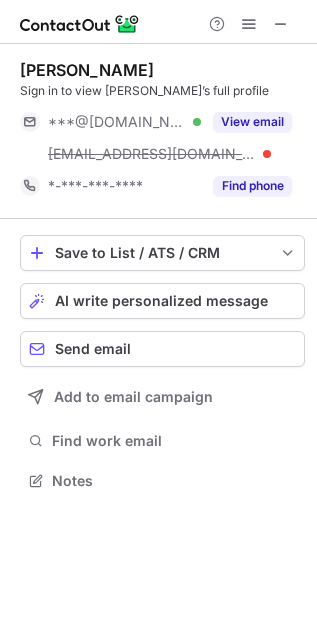 scroll, scrollTop: 0, scrollLeft: 0, axis: both 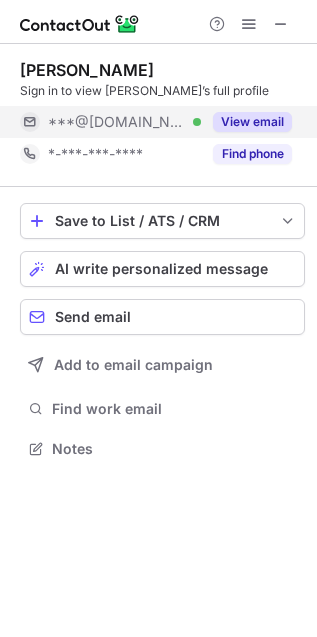 click on "View email" at bounding box center [252, 122] 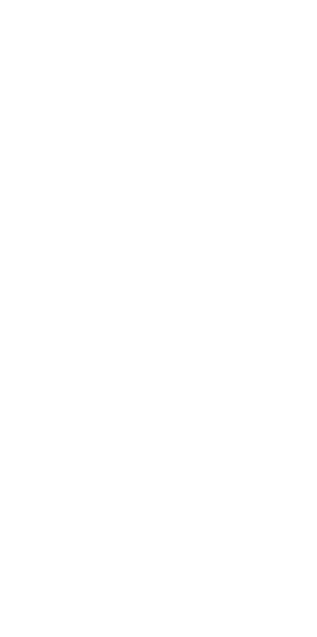 scroll, scrollTop: 0, scrollLeft: 0, axis: both 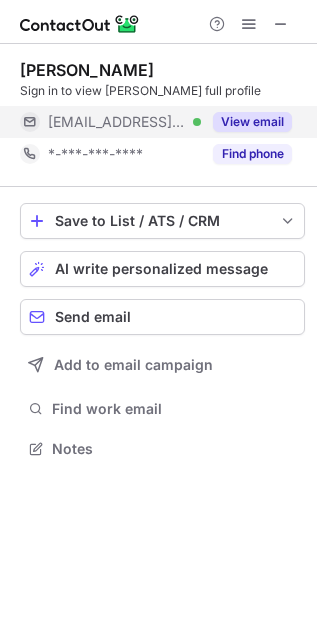 click on "View email" at bounding box center [252, 122] 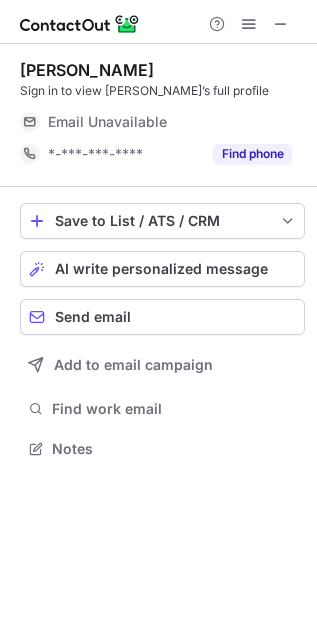 scroll, scrollTop: 0, scrollLeft: 0, axis: both 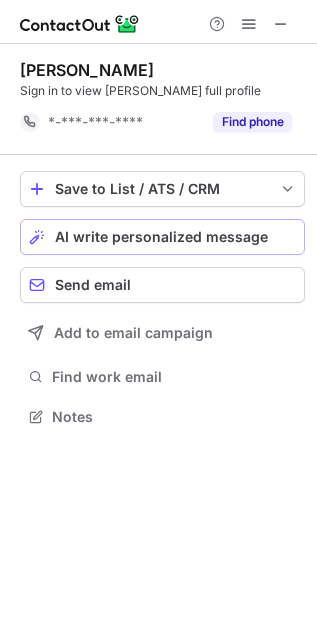 click on "AI write personalized message" at bounding box center [161, 237] 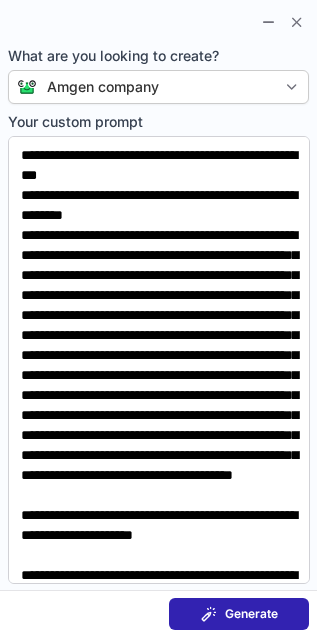 click on "Generate" at bounding box center (239, 614) 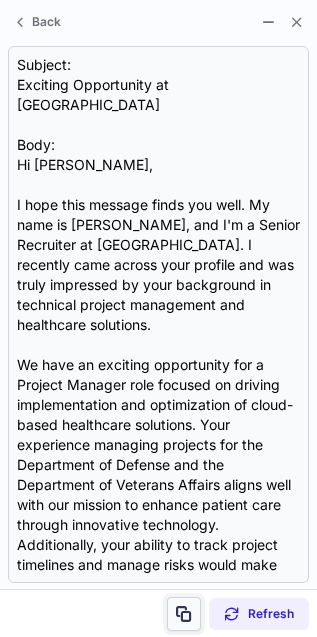 click at bounding box center [184, 614] 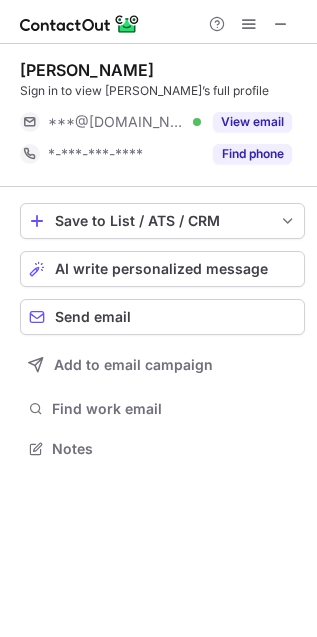 scroll, scrollTop: 0, scrollLeft: 0, axis: both 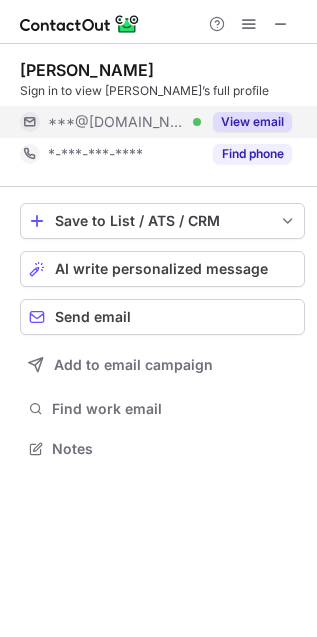 click on "View email" at bounding box center [252, 122] 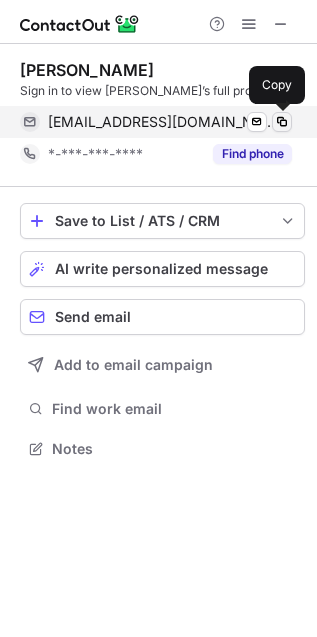 click at bounding box center [282, 122] 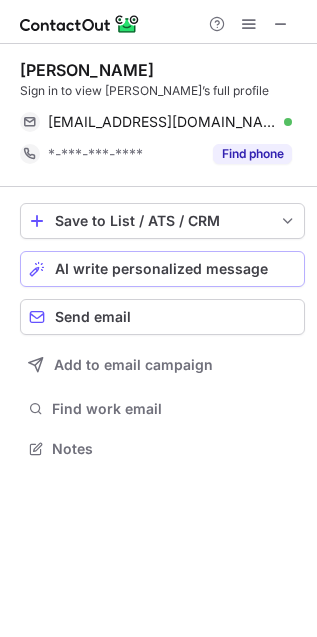 click on "AI write personalized message" at bounding box center [162, 269] 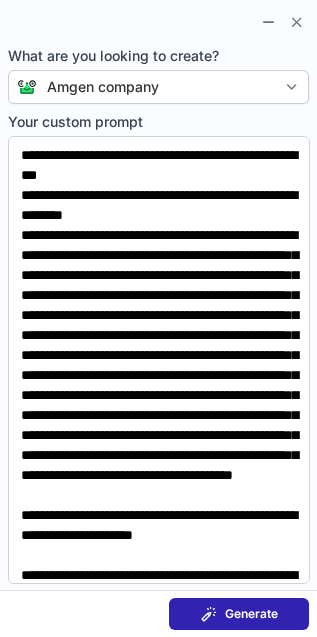 click on "Generate" at bounding box center (251, 614) 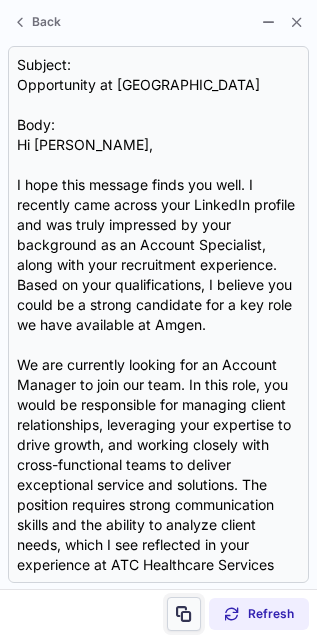 click at bounding box center (184, 614) 